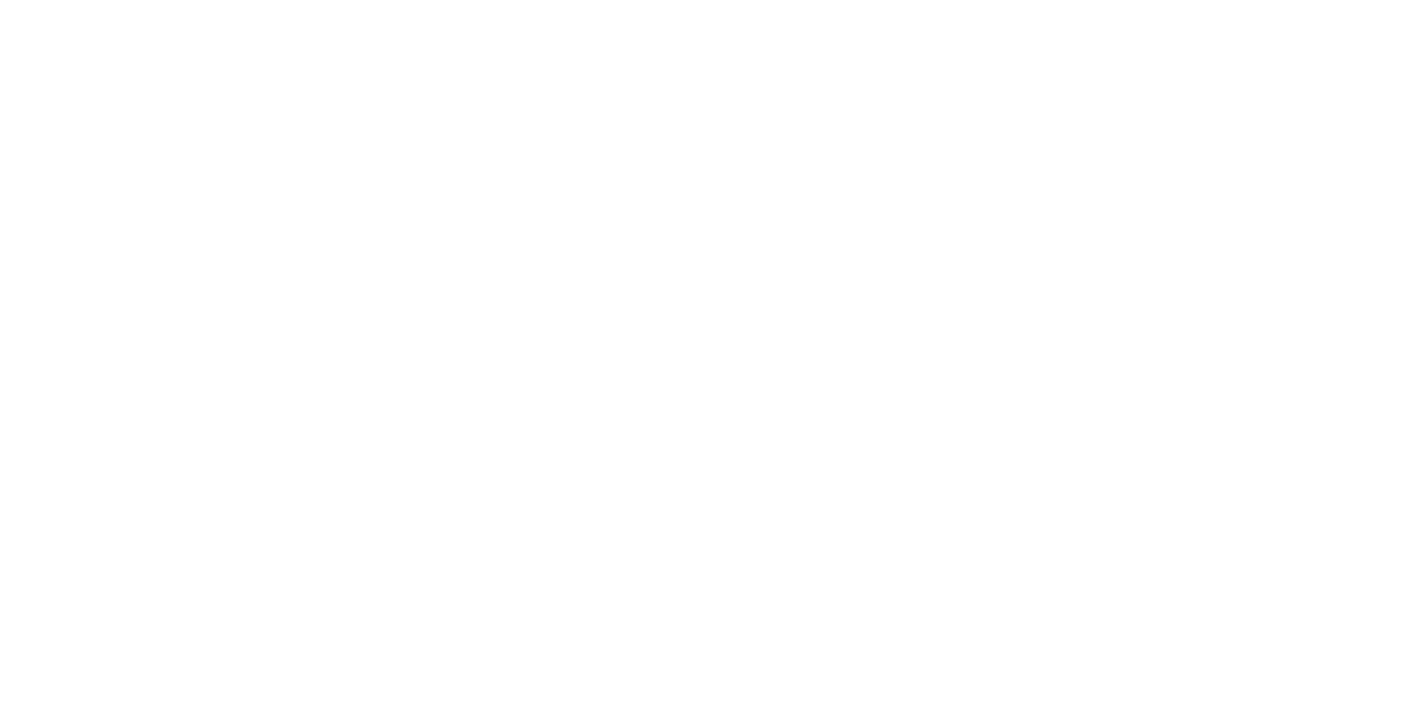 scroll, scrollTop: 0, scrollLeft: 0, axis: both 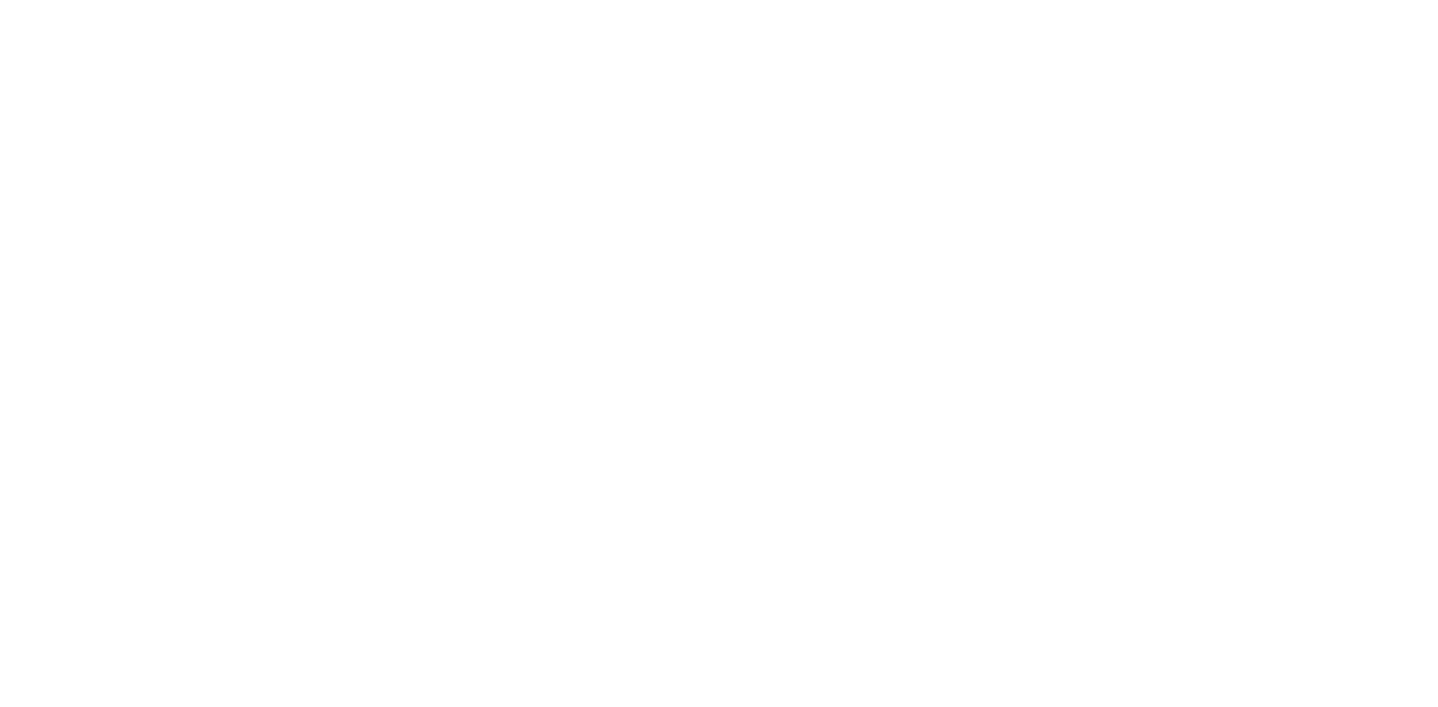 select on "*" 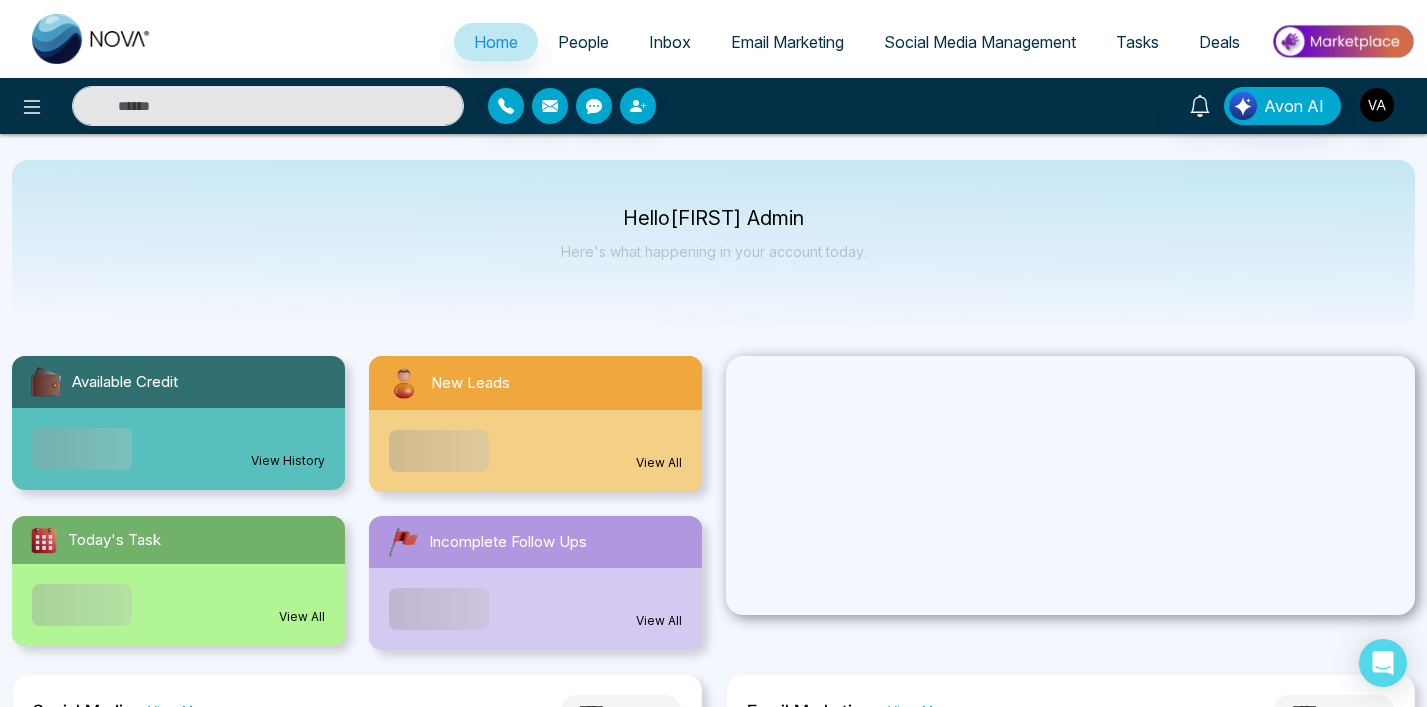 click on "**********" at bounding box center (713, 1071) 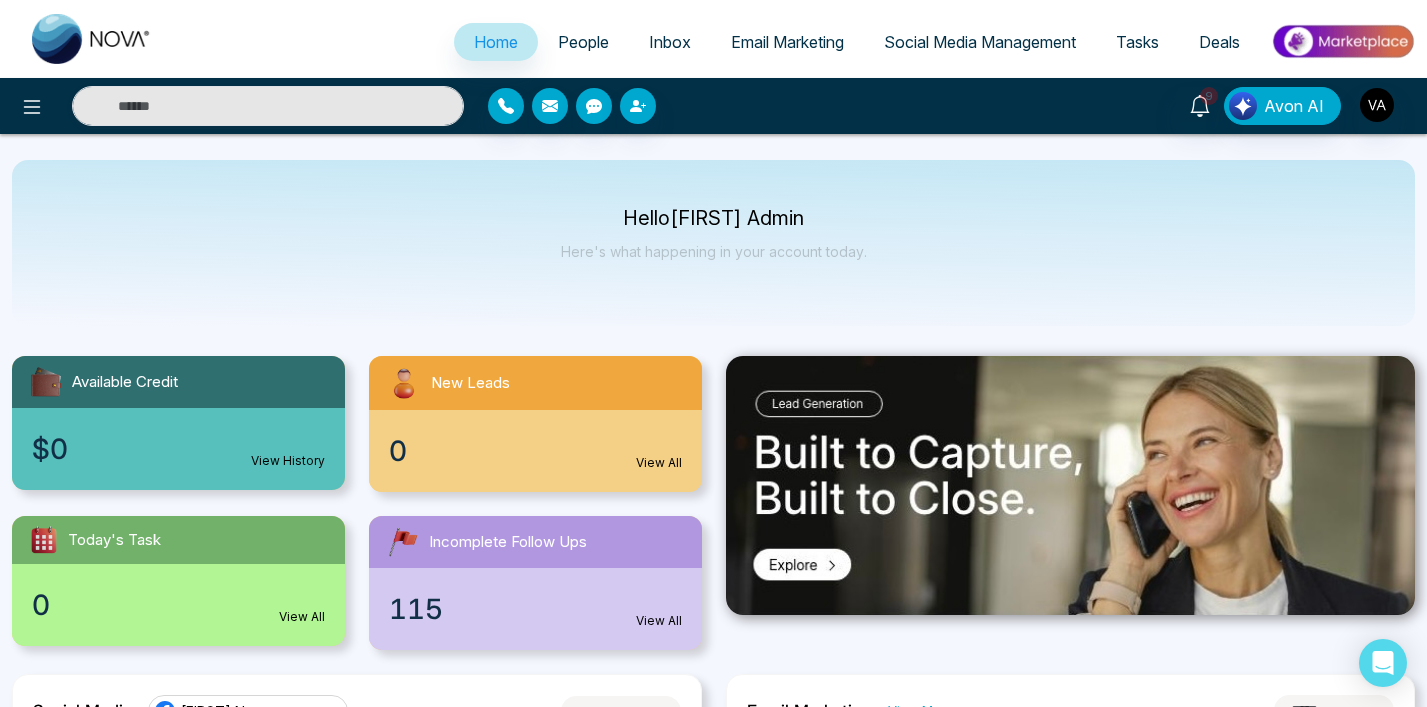 click on "9 Avon AI" at bounding box center (1129, 106) 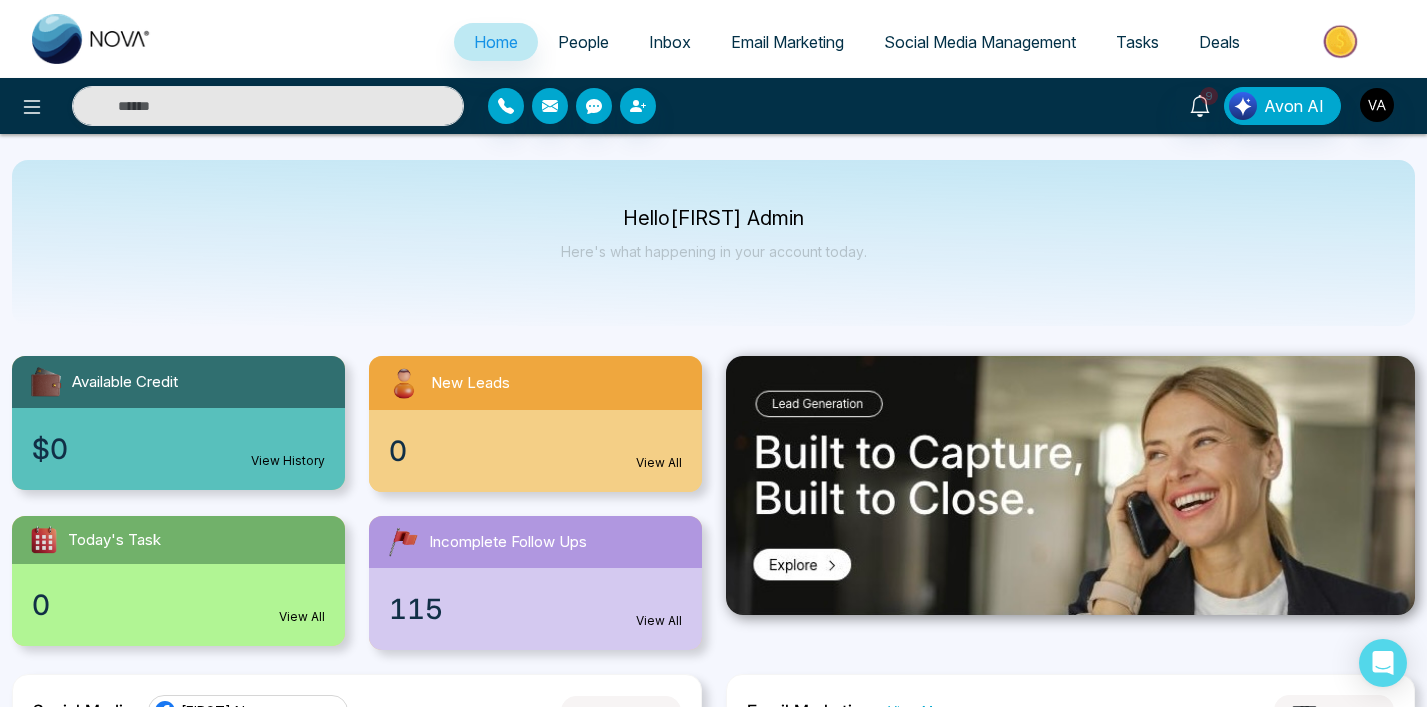 click on "Social Media Management" at bounding box center [980, 42] 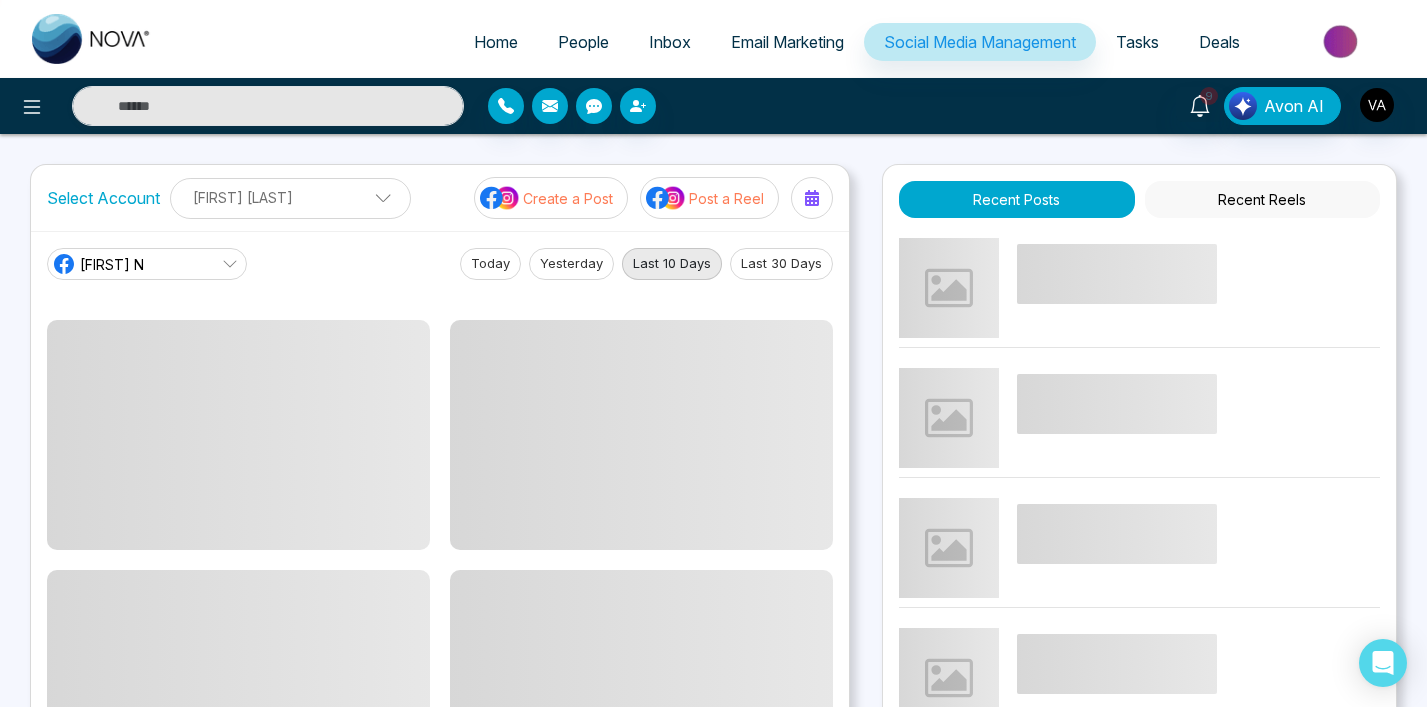 click at bounding box center [654, 106] 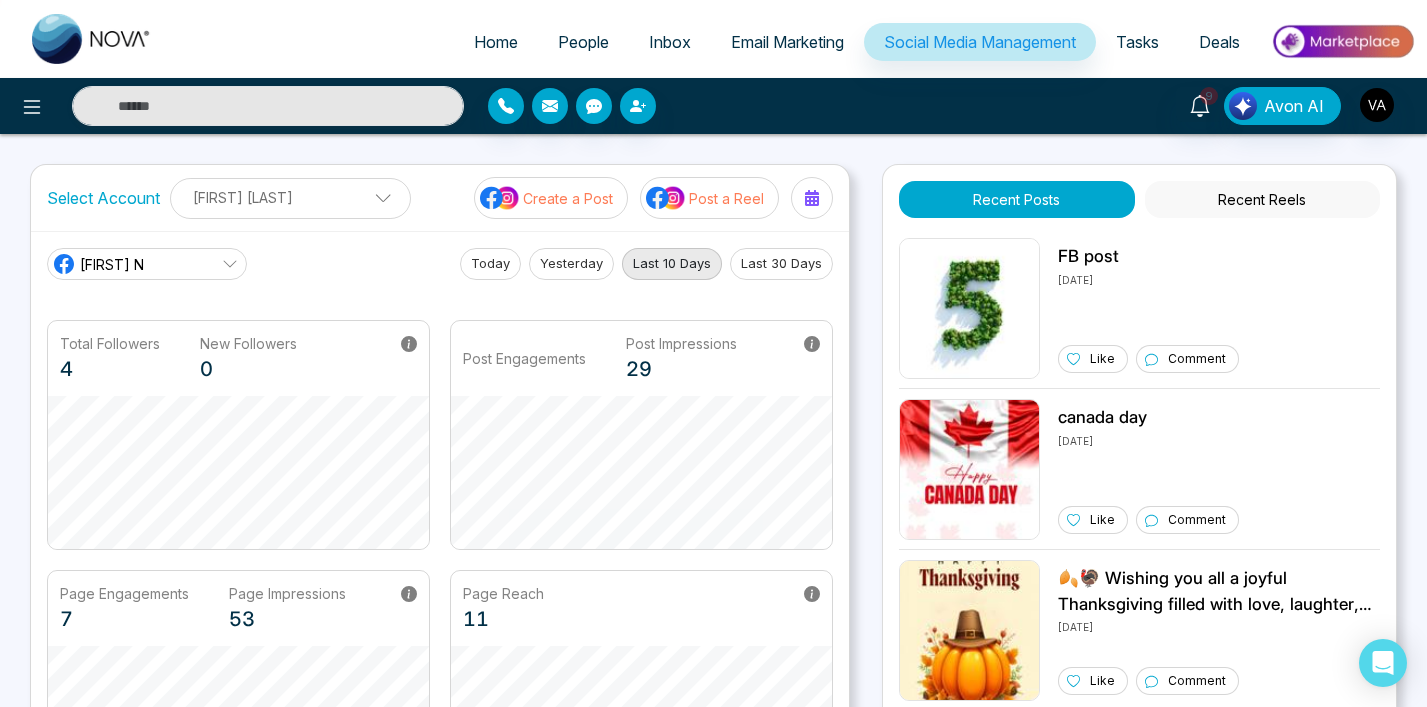 click at bounding box center (654, 106) 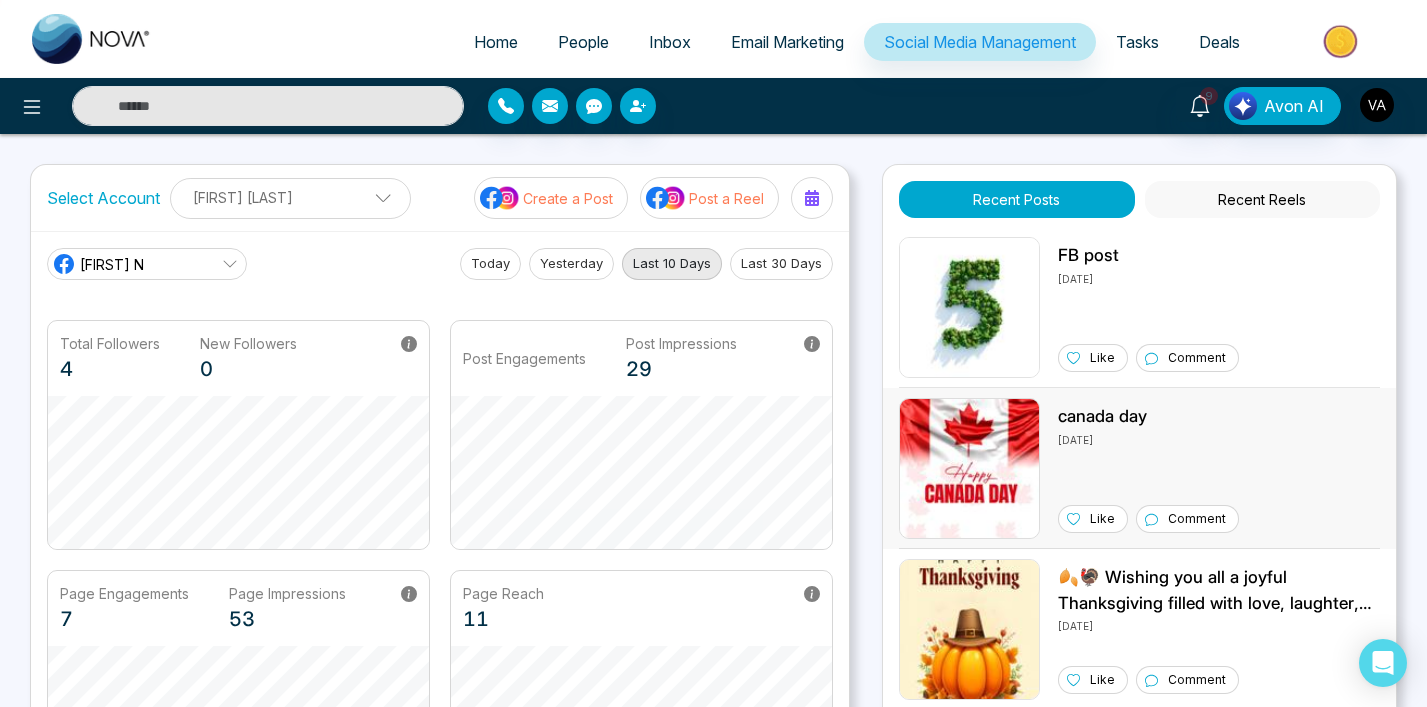 scroll, scrollTop: 0, scrollLeft: 0, axis: both 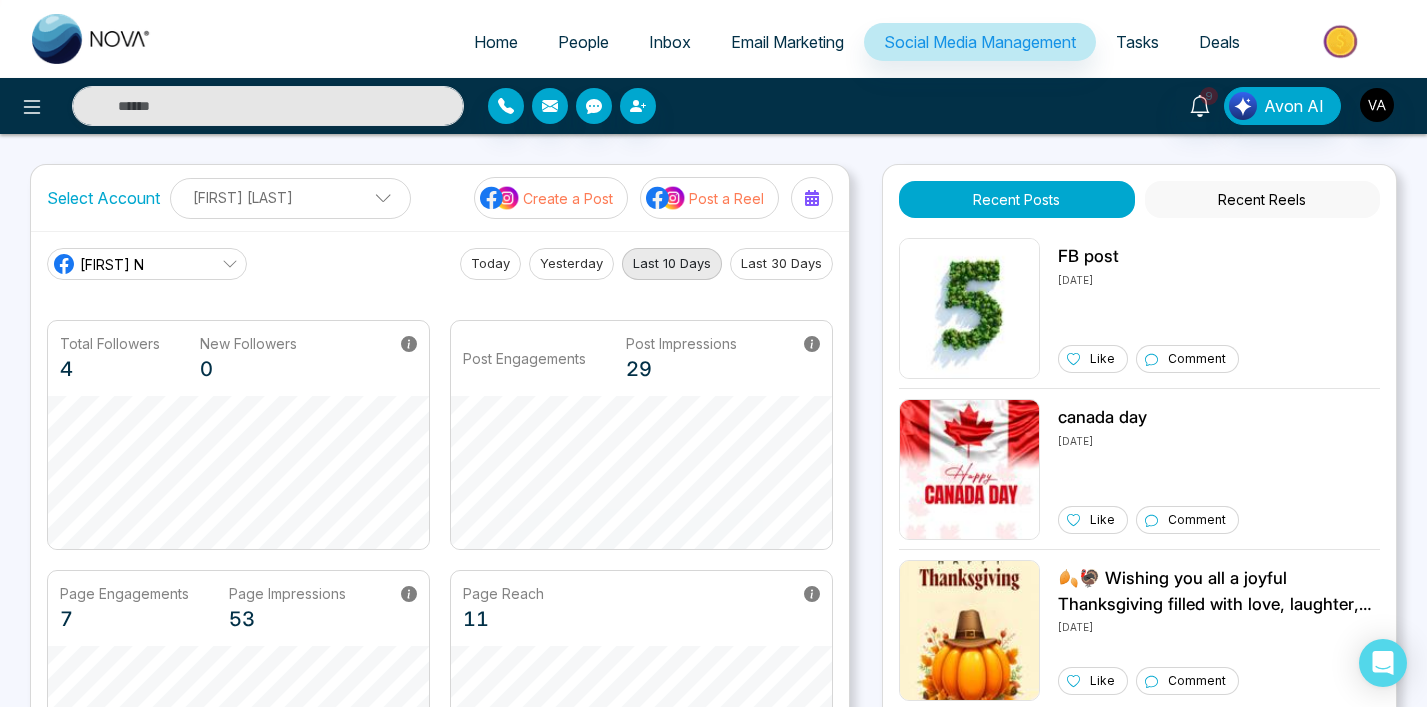 click on "Recent Reels" at bounding box center (1262, 199) 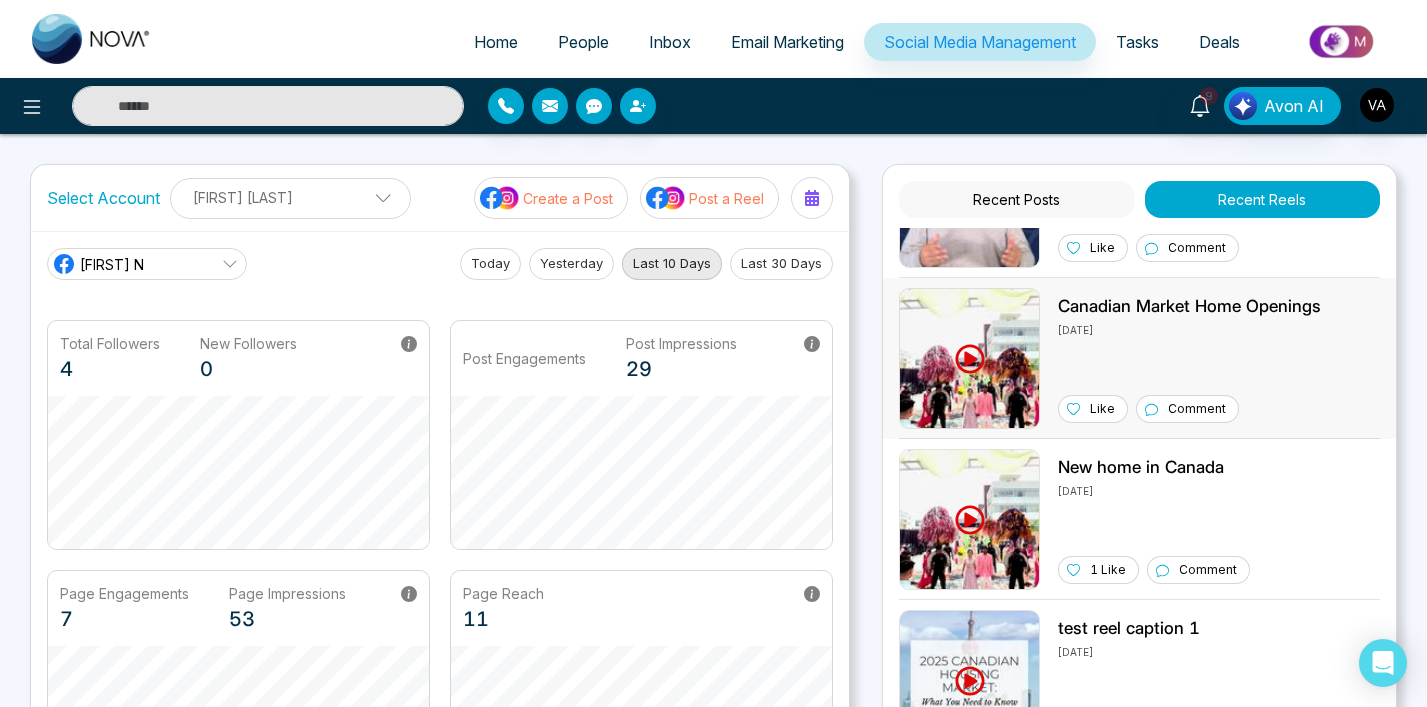 scroll, scrollTop: 0, scrollLeft: 0, axis: both 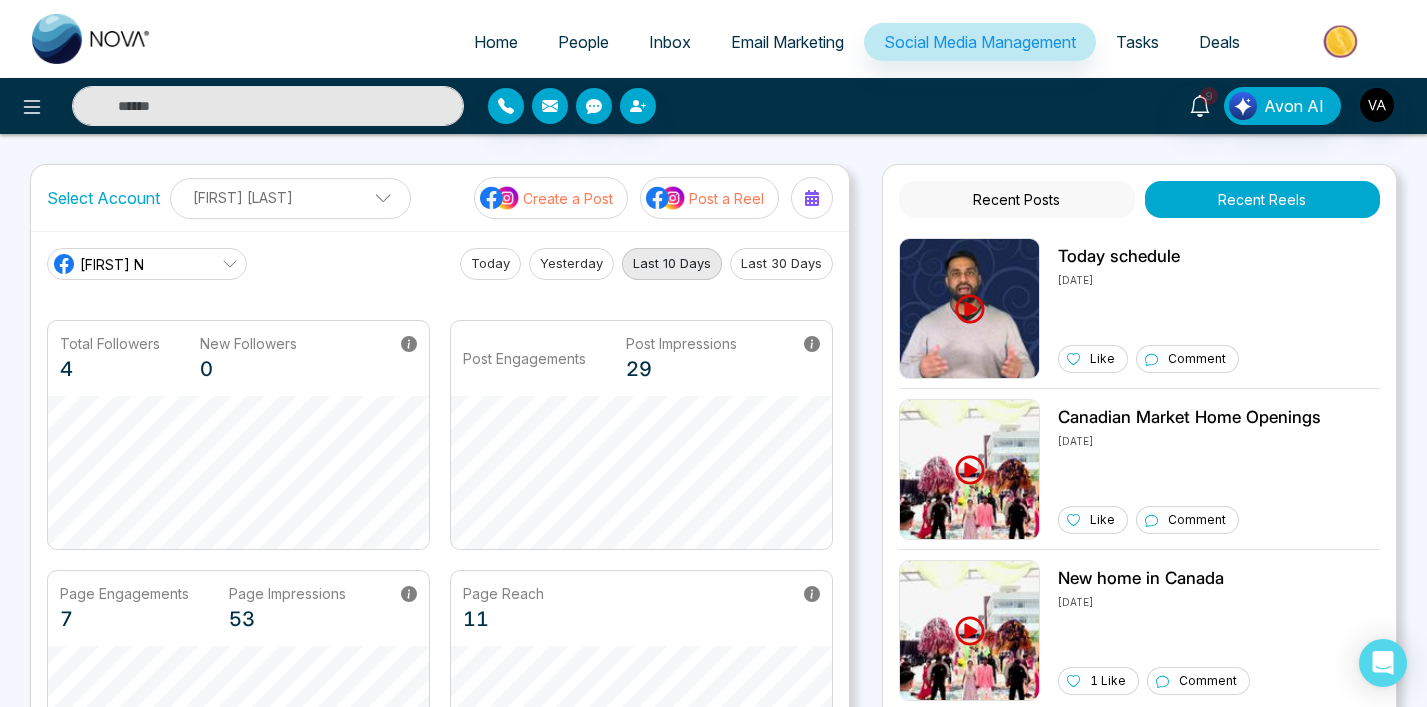 click on "Recent Posts" at bounding box center [1016, 199] 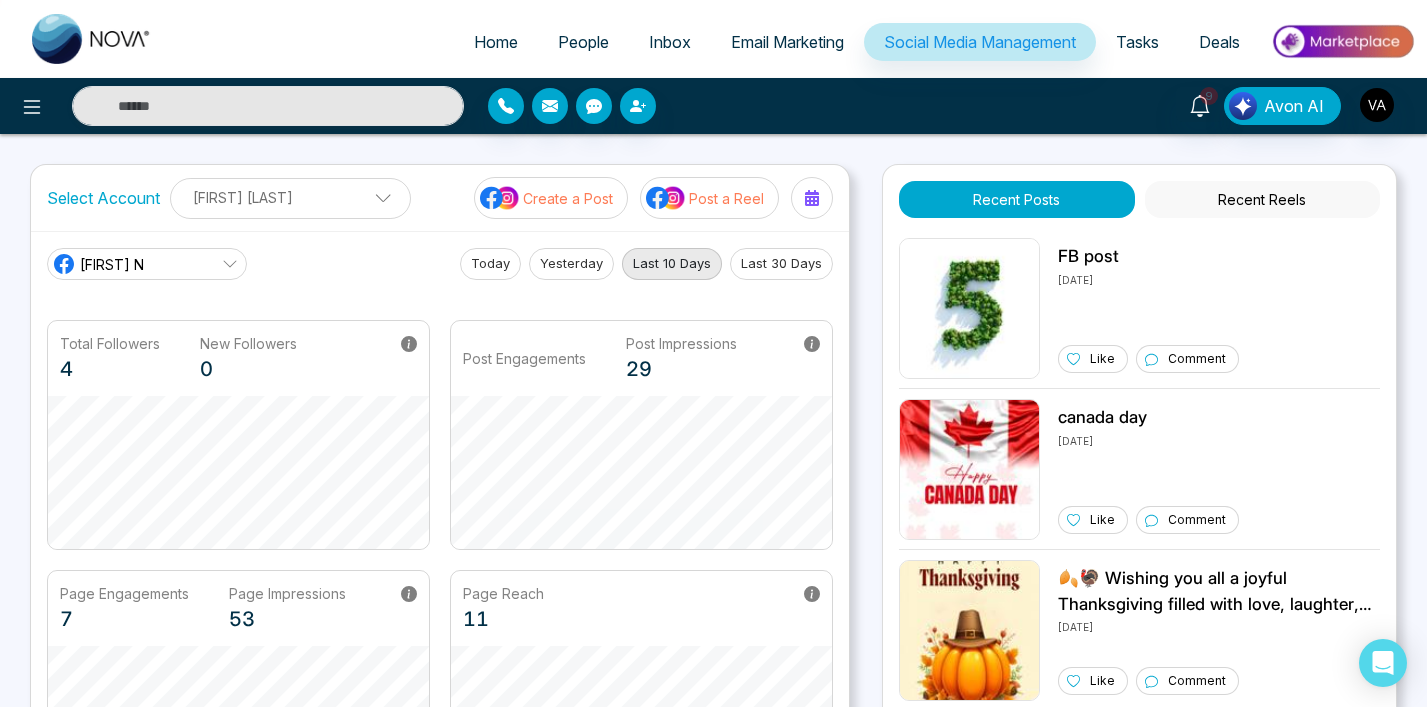 click on "9 Avon AI" at bounding box center (1129, 106) 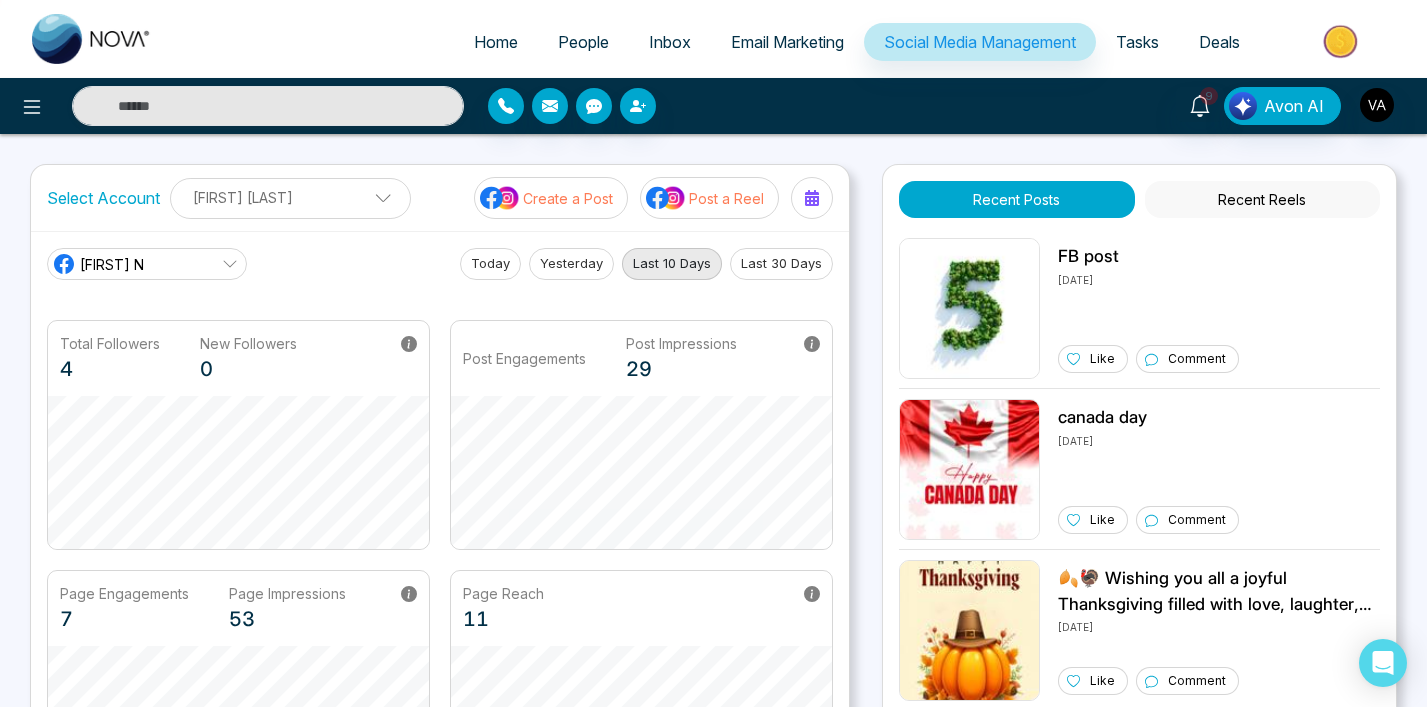 click on "9 Avon AI" at bounding box center [713, 106] 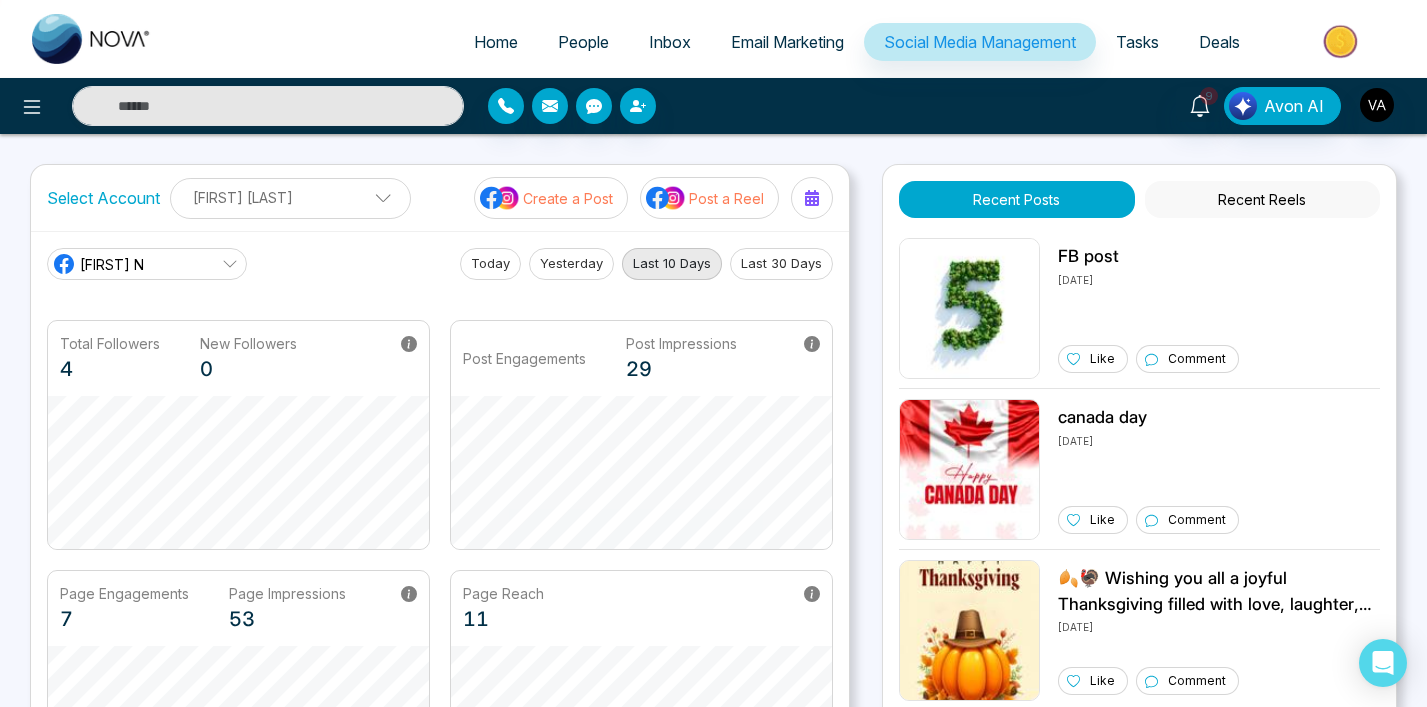 click on "9 Avon AI" at bounding box center (713, 106) 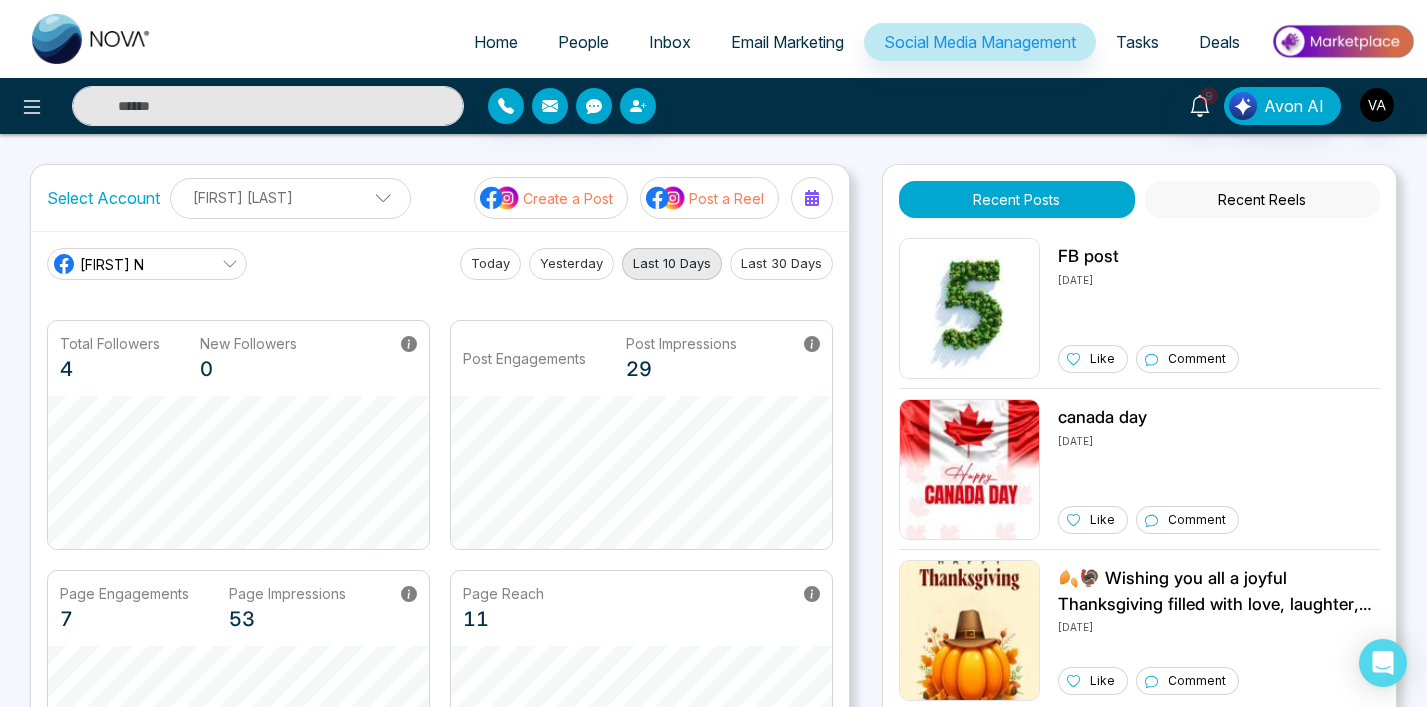 click on "Post a Reel" at bounding box center [709, 198] 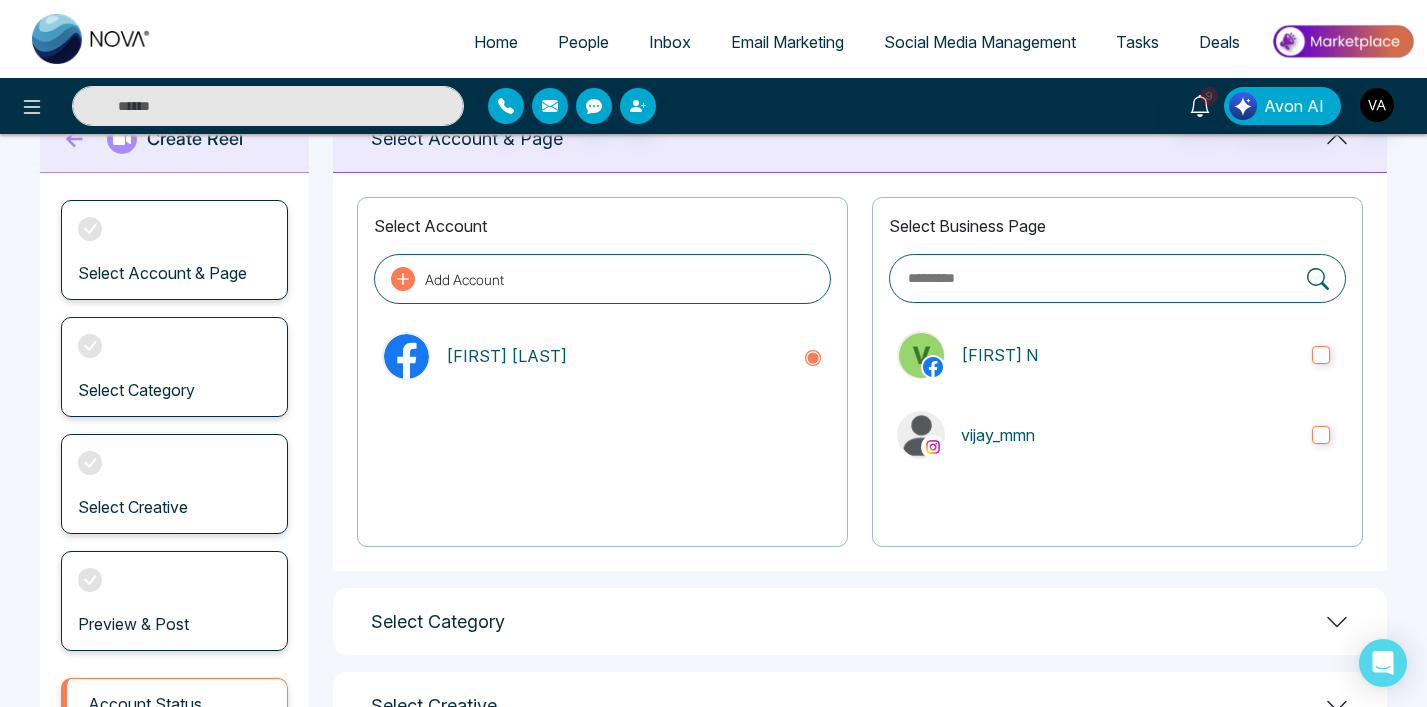 scroll, scrollTop: 0, scrollLeft: 0, axis: both 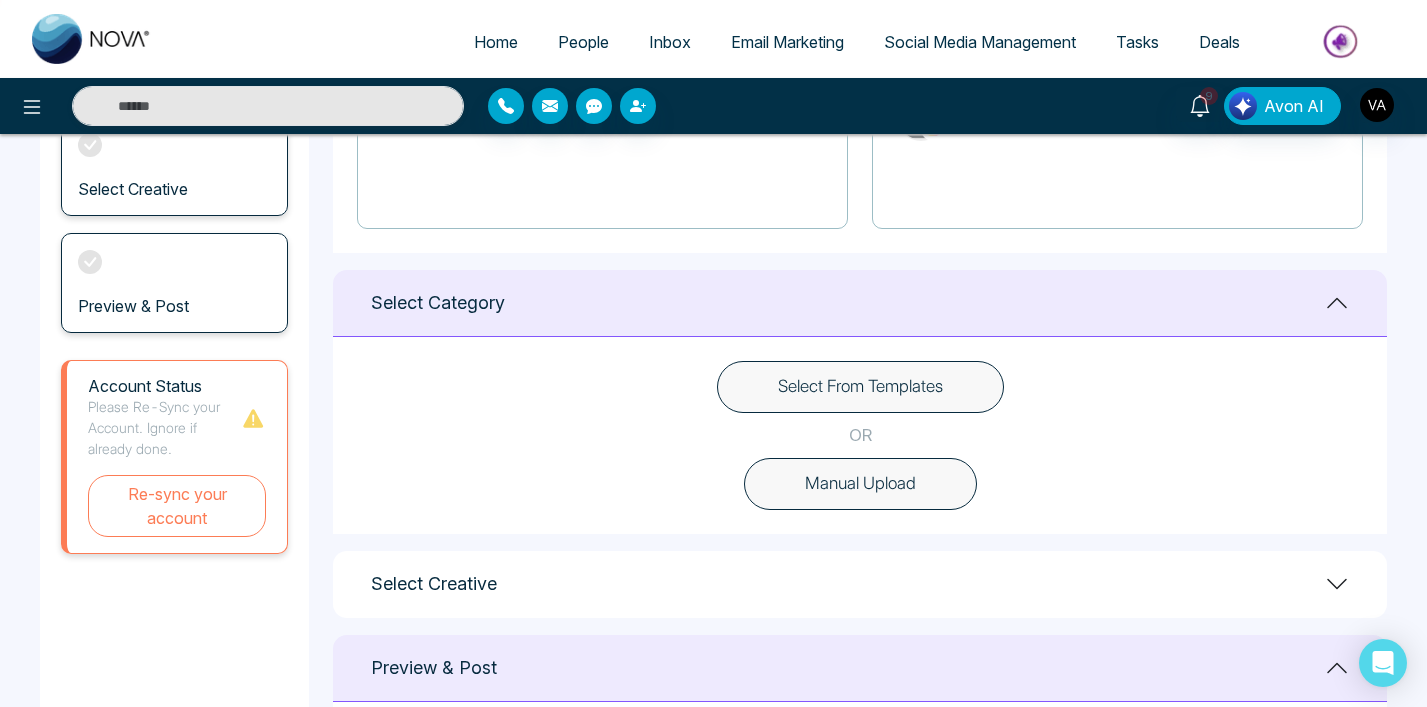 click on "Select From Templates" at bounding box center [860, 387] 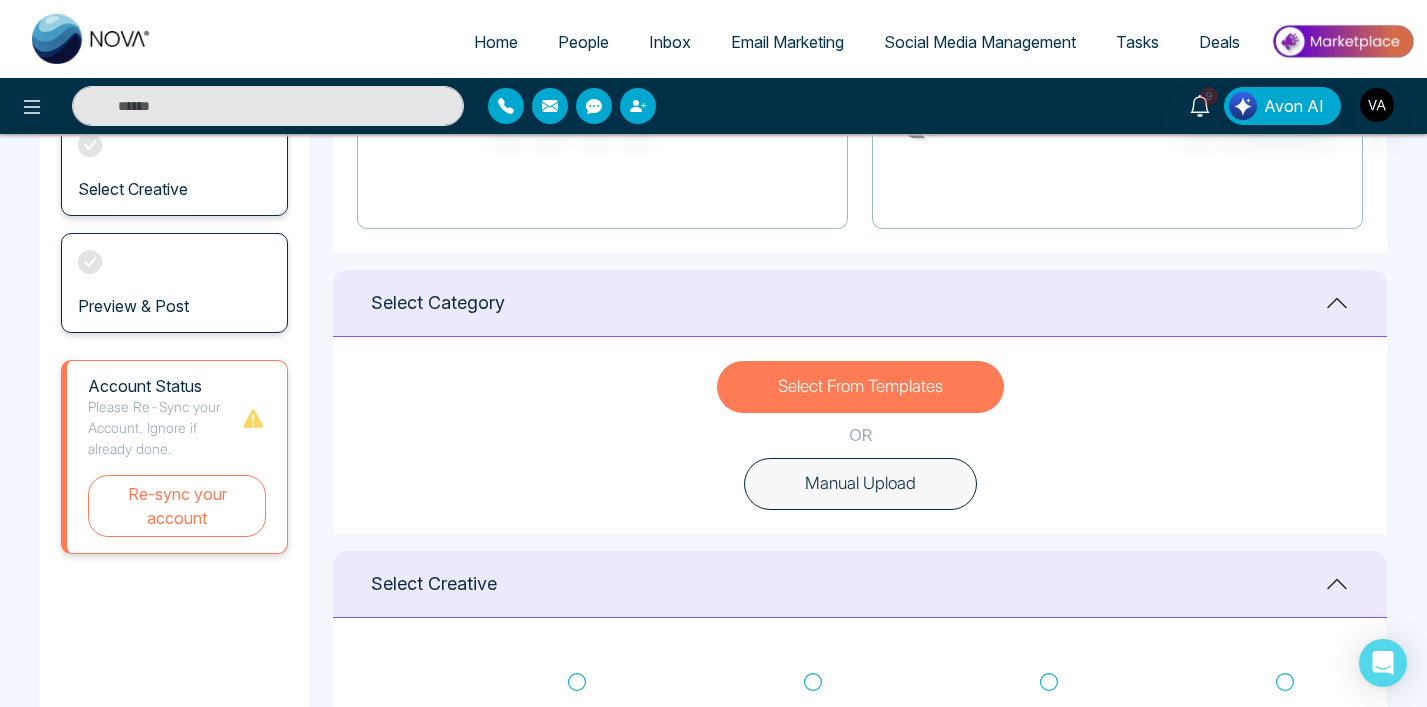 type 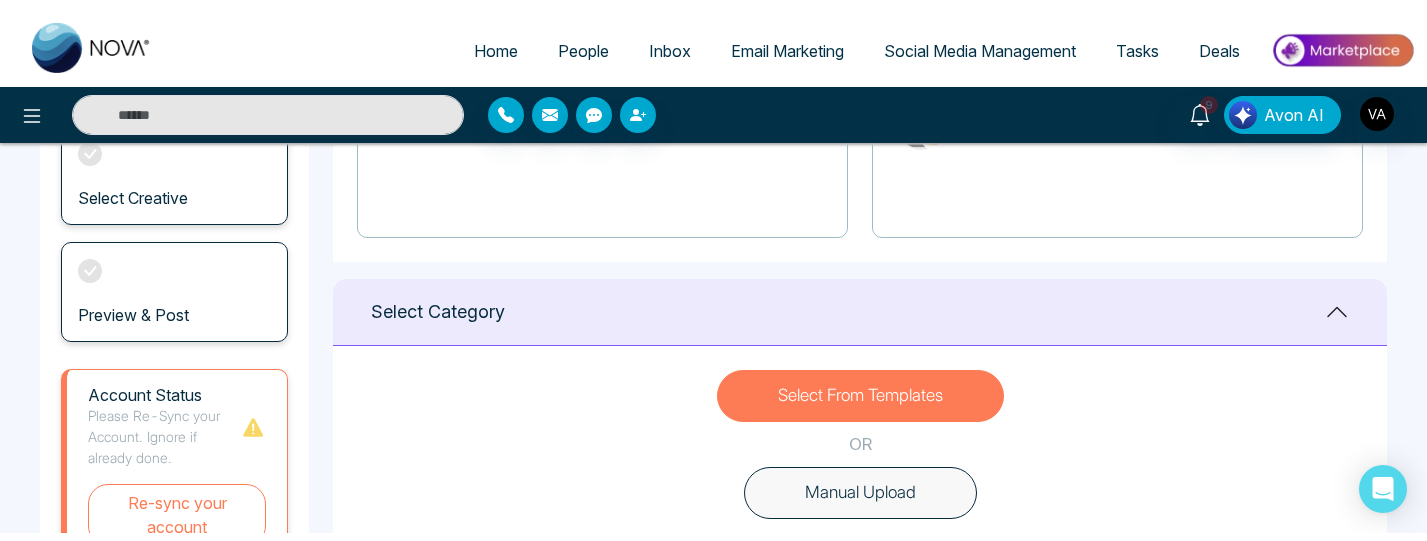 scroll, scrollTop: 735, scrollLeft: 0, axis: vertical 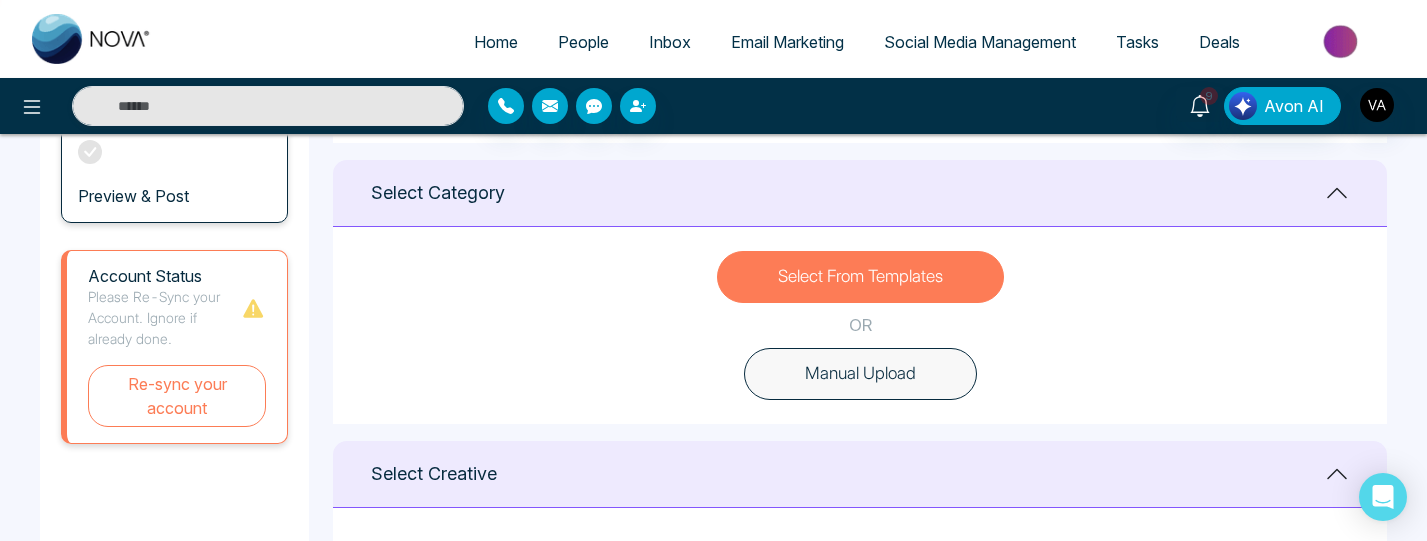 click on "Manual Upload" at bounding box center [860, 374] 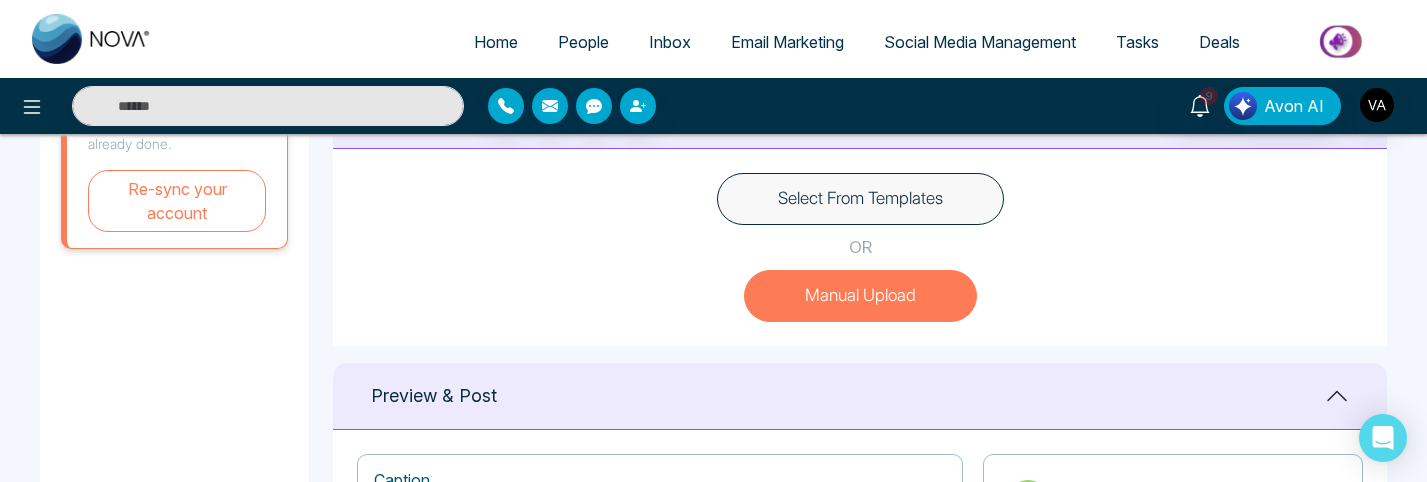 scroll, scrollTop: 562, scrollLeft: 0, axis: vertical 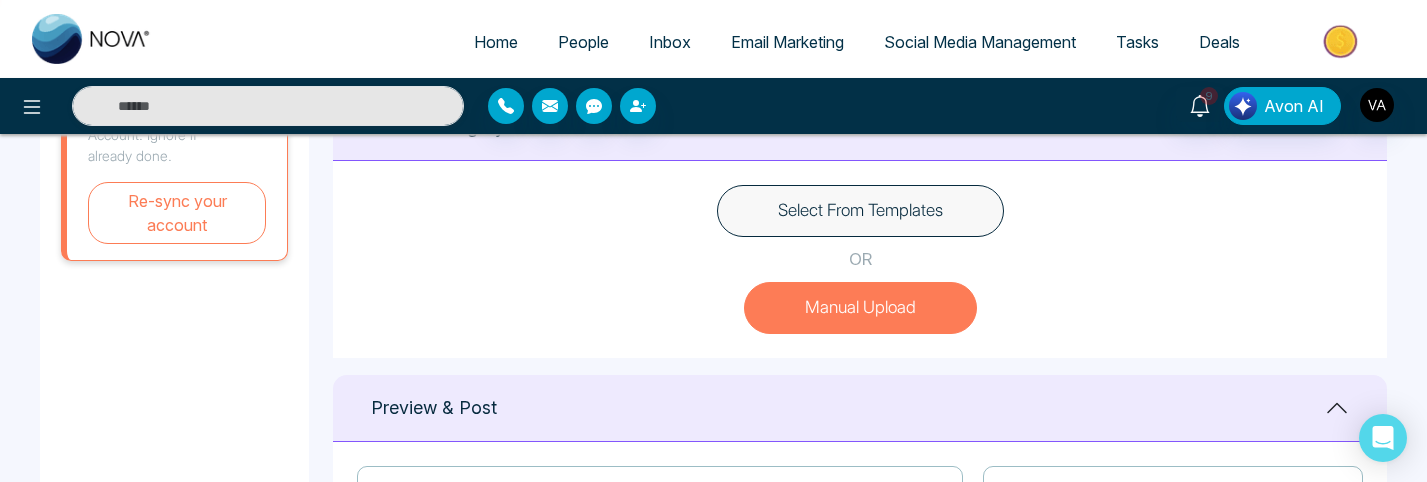 click on "Select From Templates" at bounding box center (860, 211) 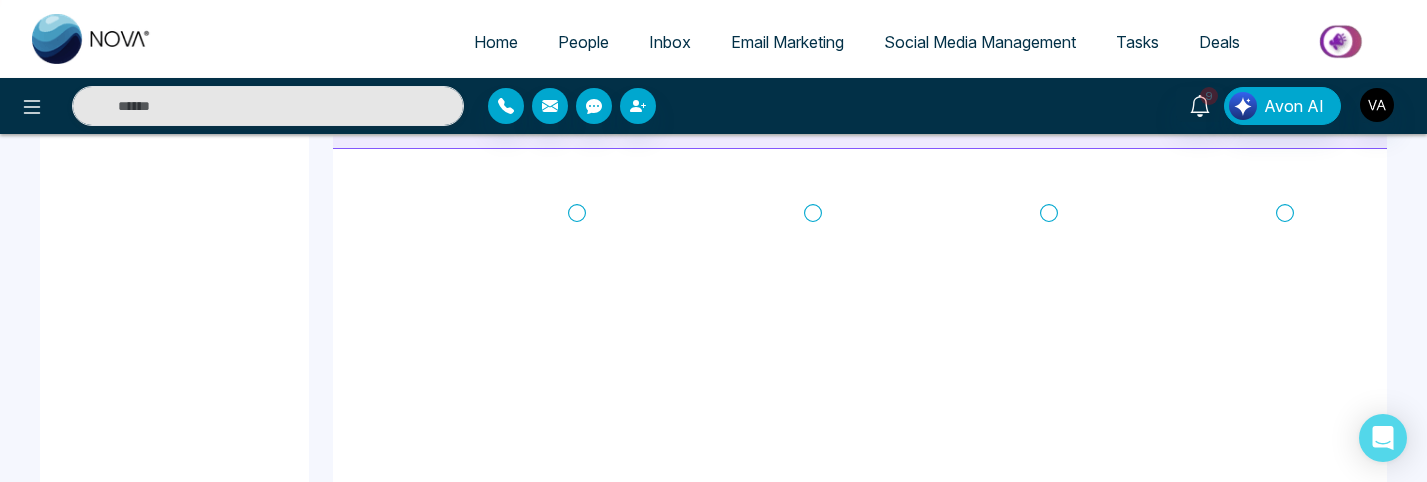 scroll, scrollTop: 867, scrollLeft: 0, axis: vertical 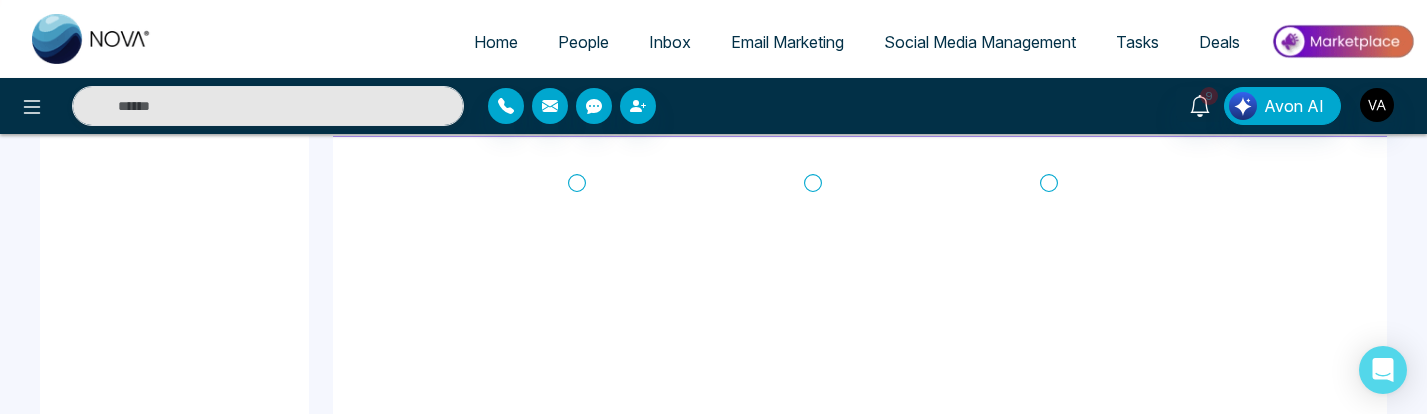click 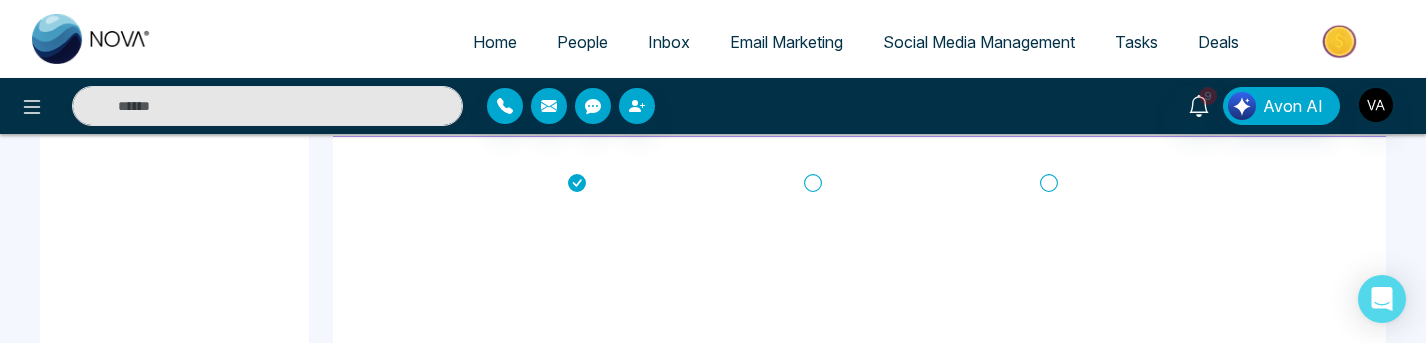 click 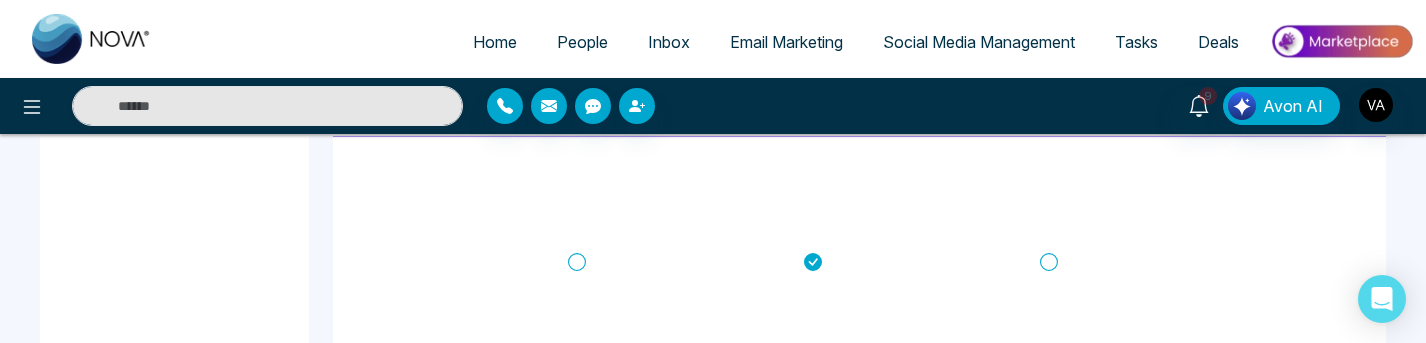 scroll, scrollTop: 346, scrollLeft: 0, axis: vertical 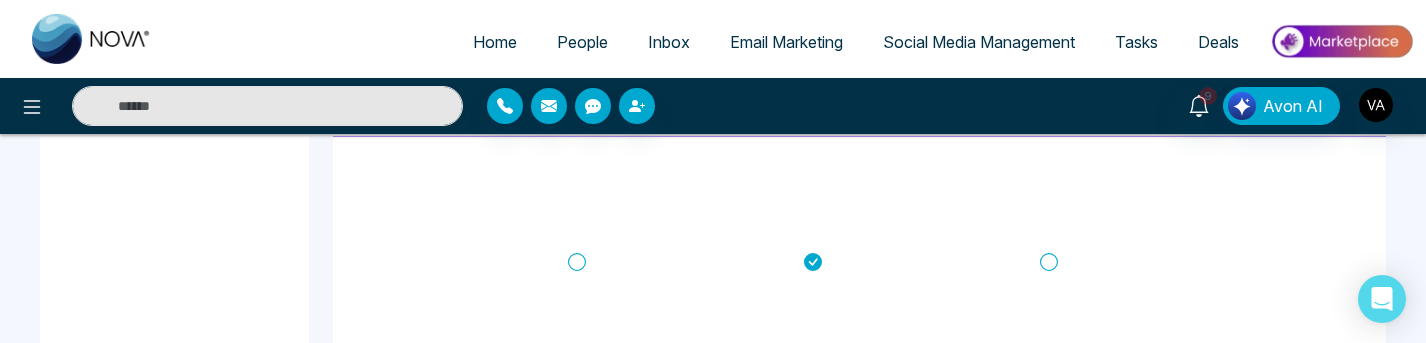 click 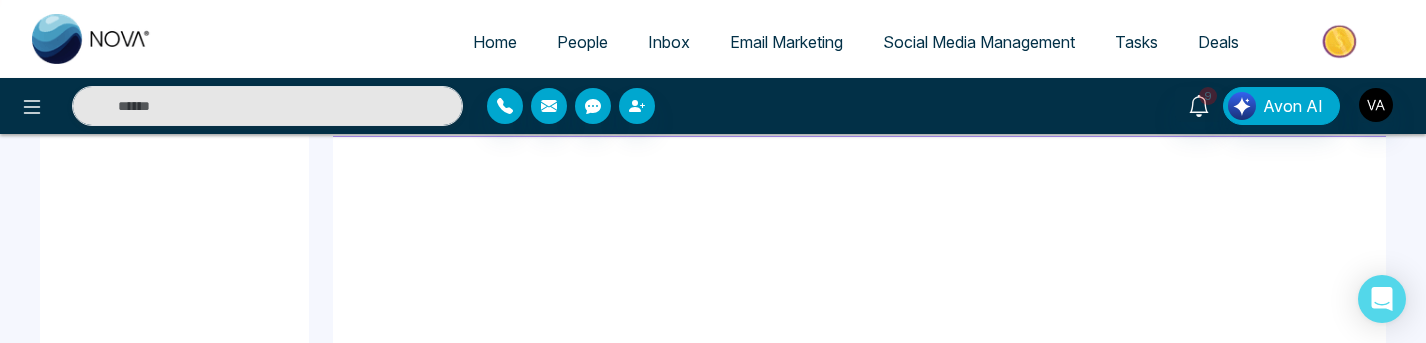 scroll, scrollTop: 0, scrollLeft: 0, axis: both 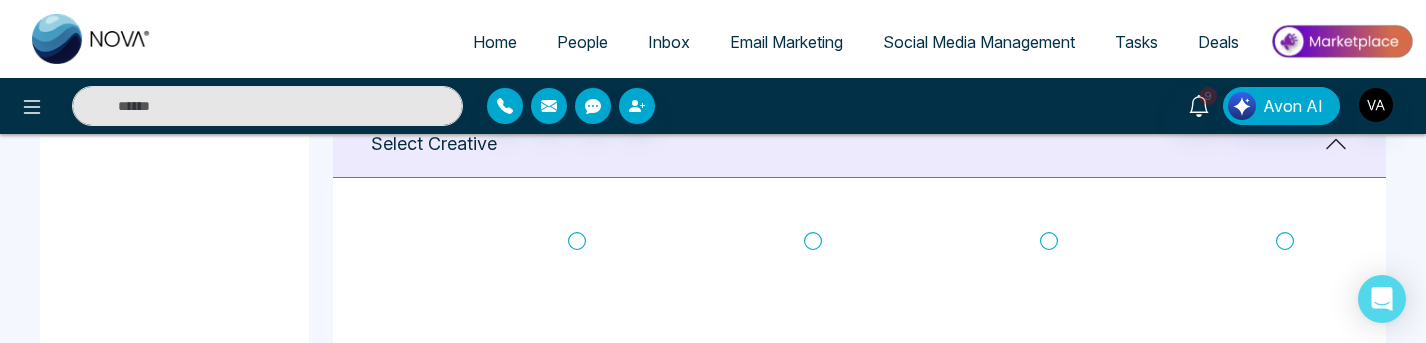 click 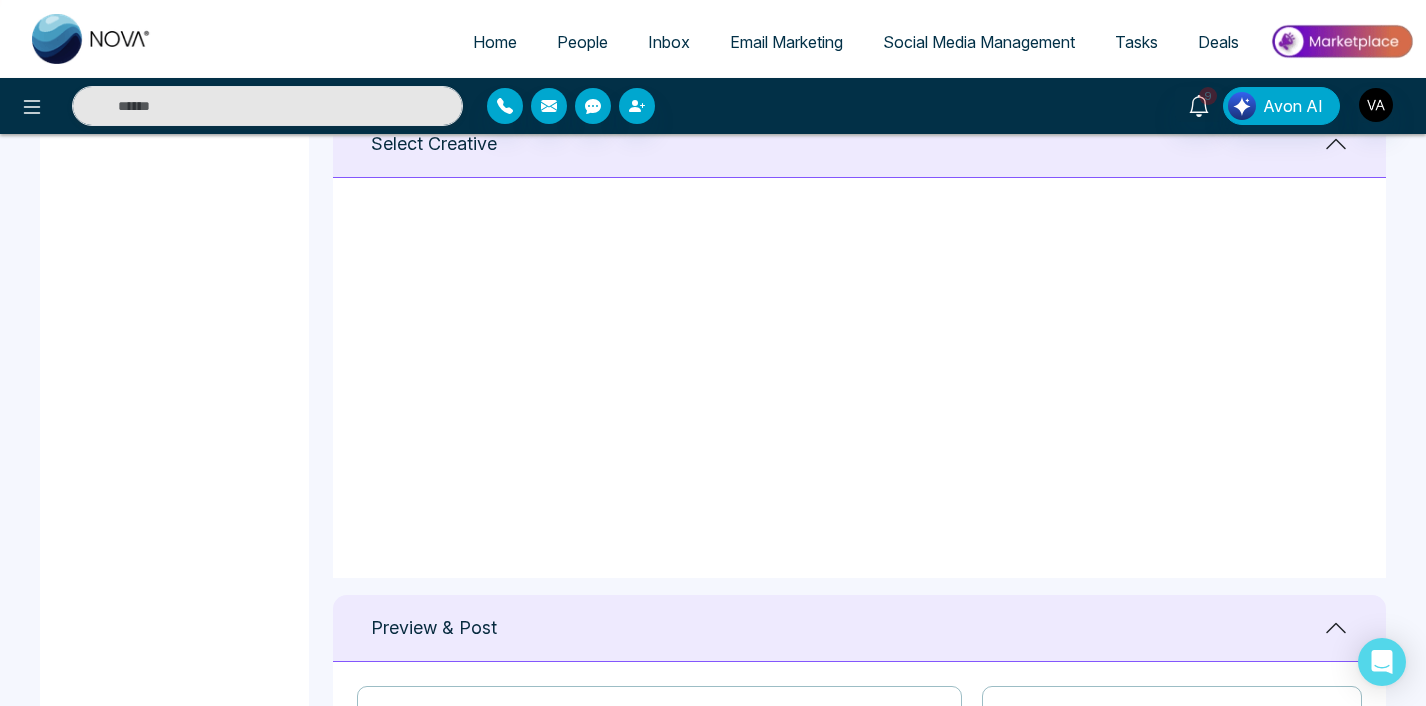 scroll, scrollTop: 486, scrollLeft: 0, axis: vertical 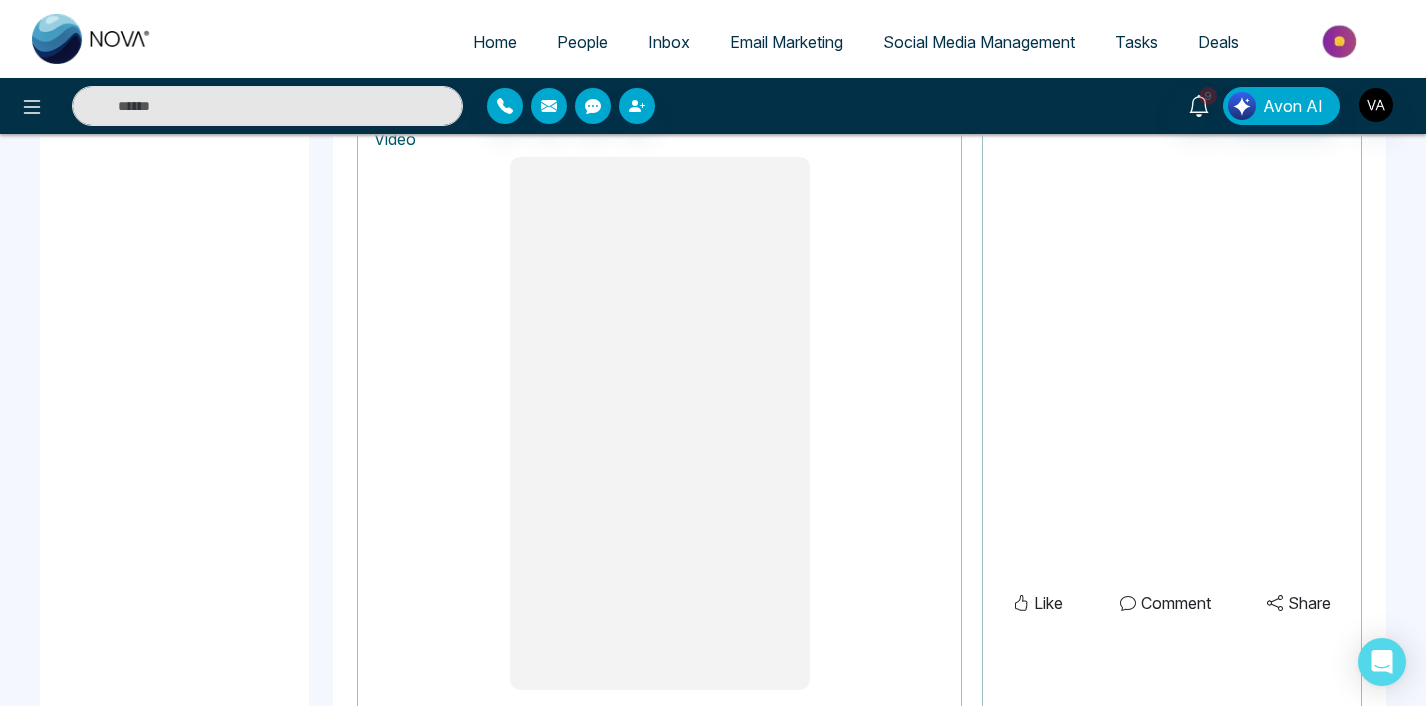 click on "Social Media Management" at bounding box center [979, 42] 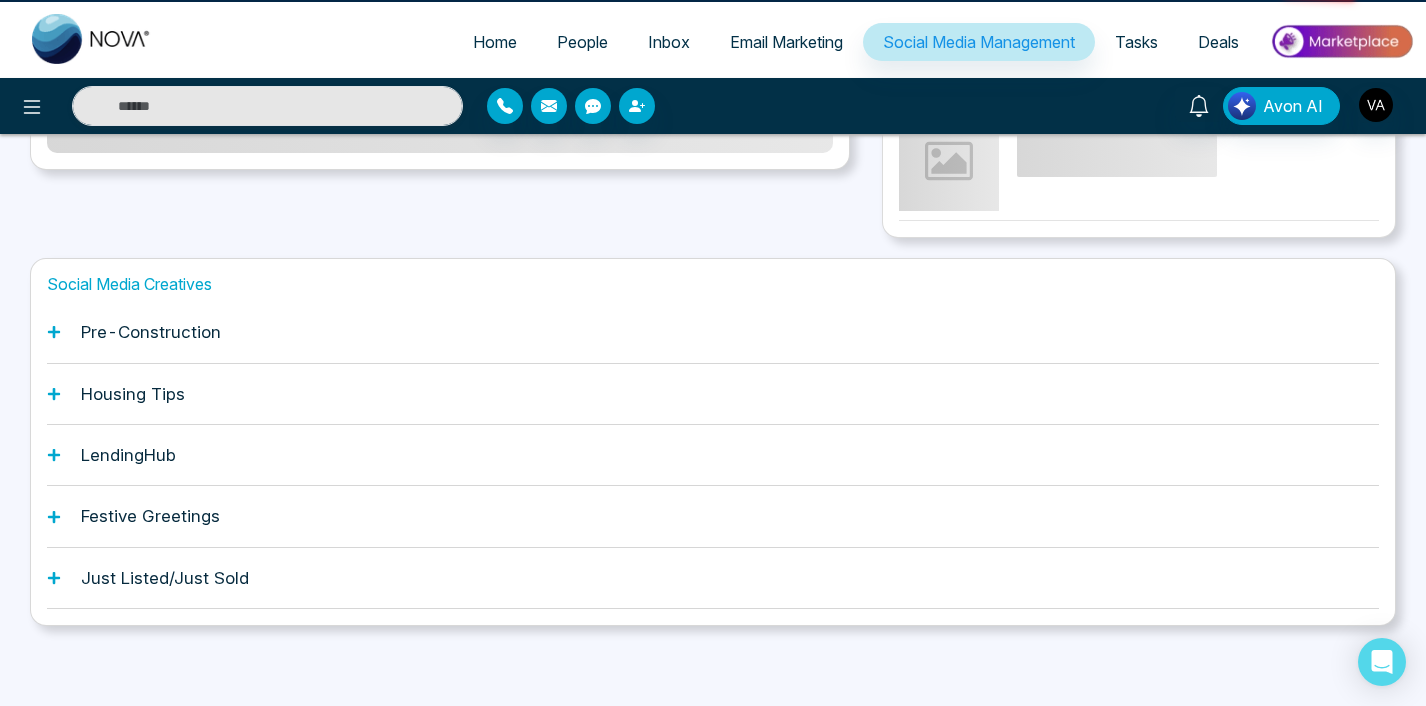 scroll, scrollTop: 0, scrollLeft: 0, axis: both 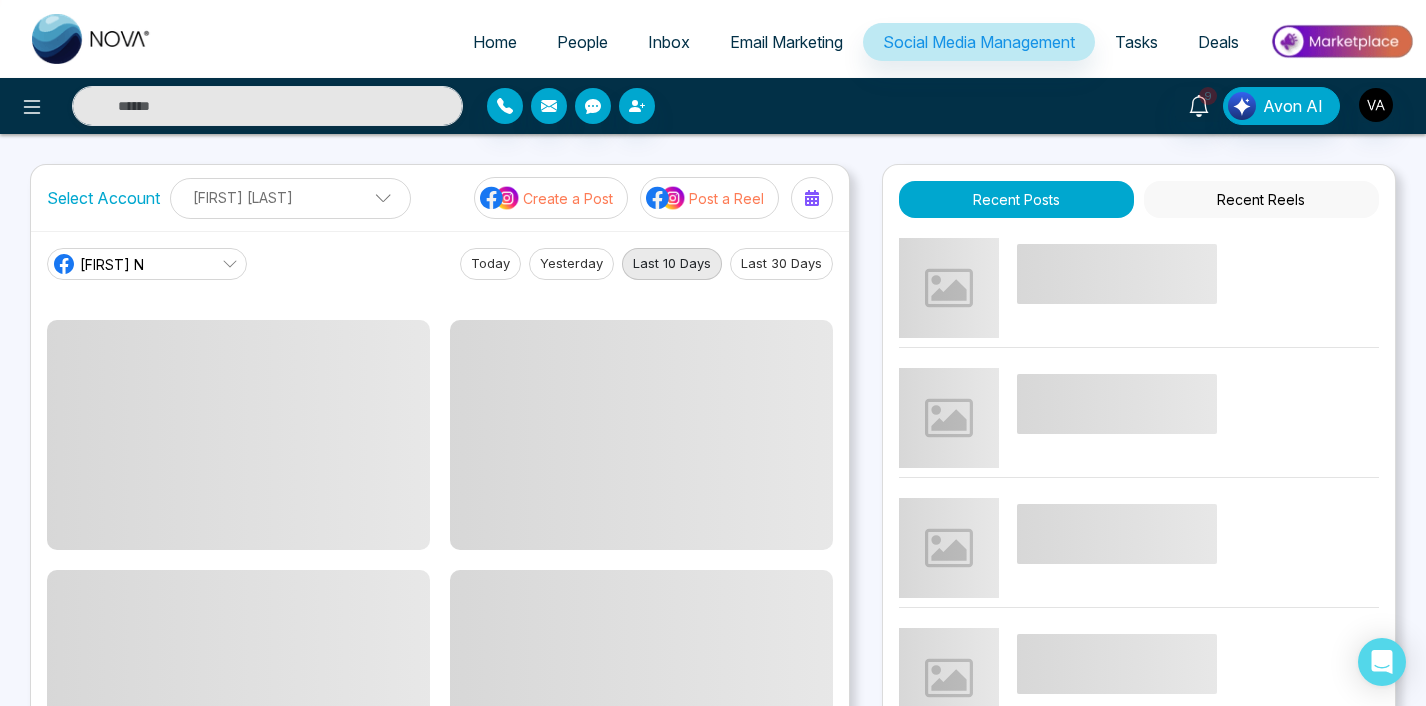 click on "Home" at bounding box center (495, 42) 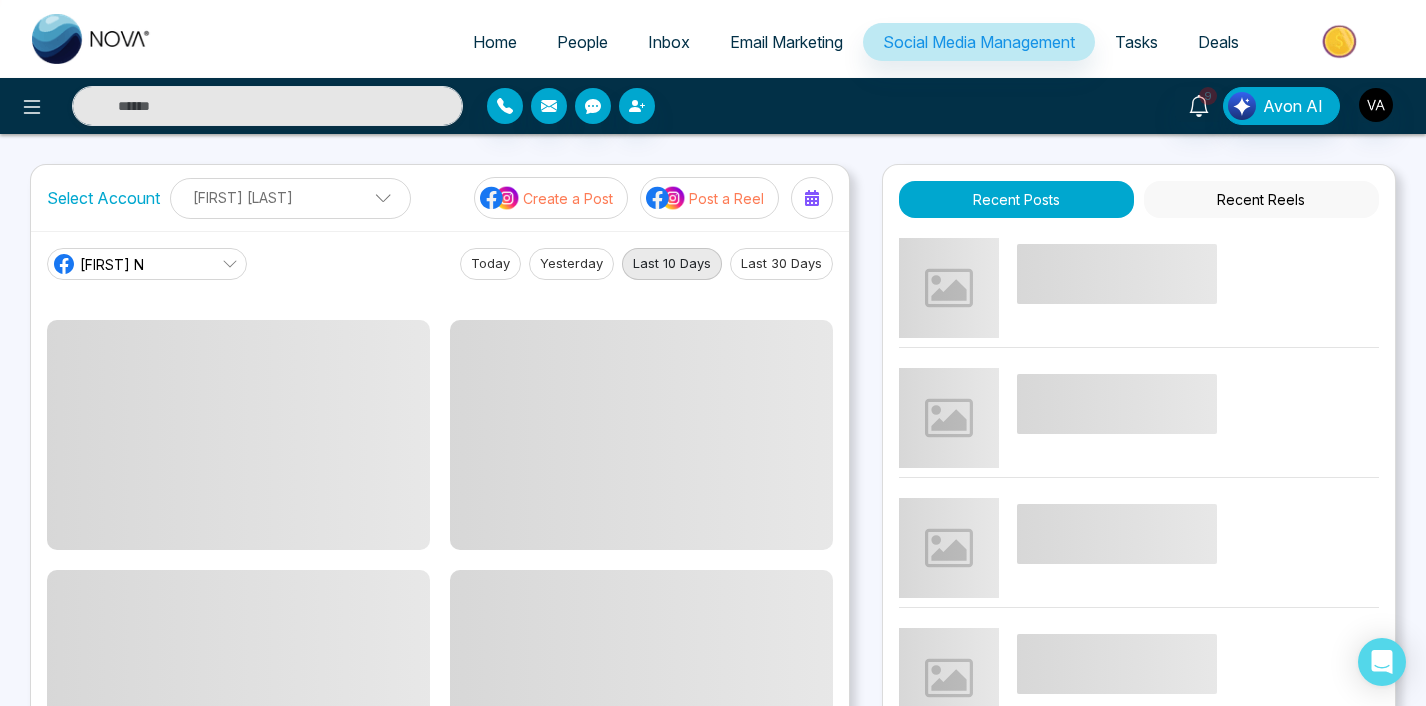select on "*" 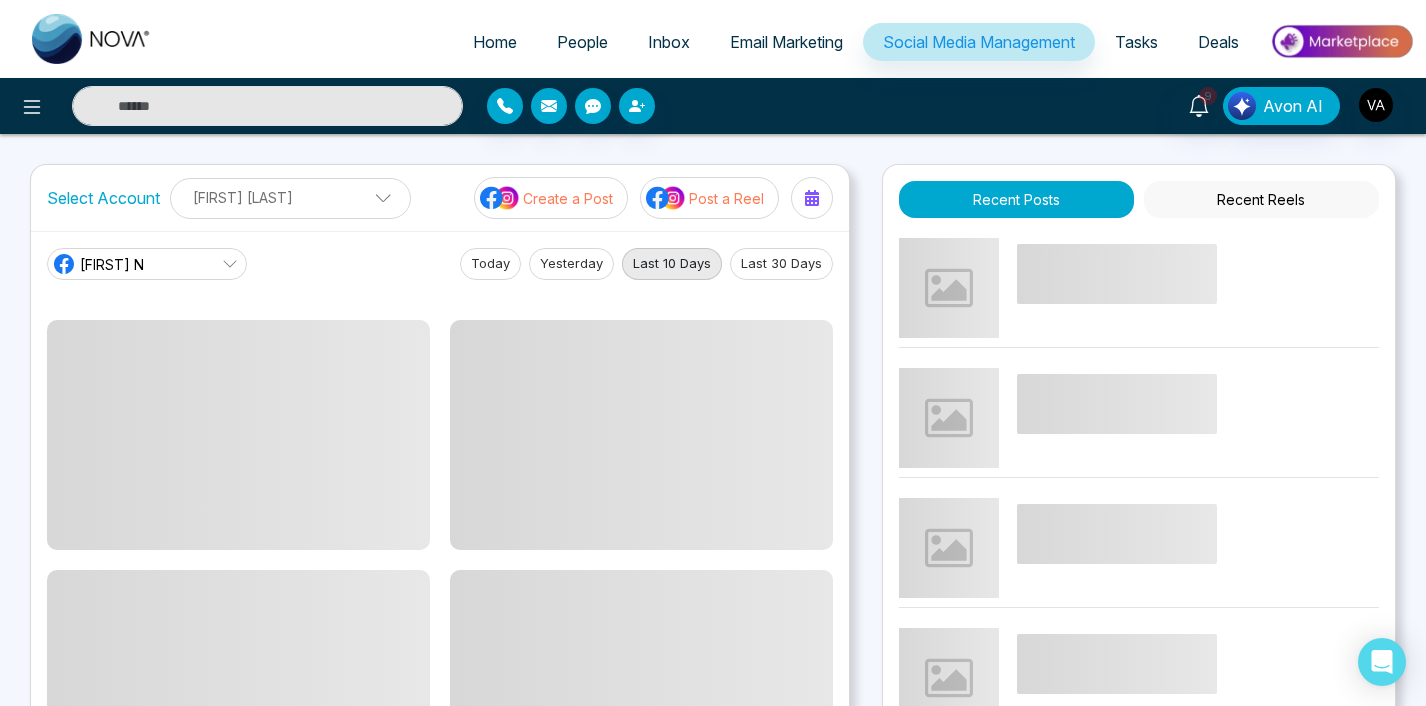 select on "*" 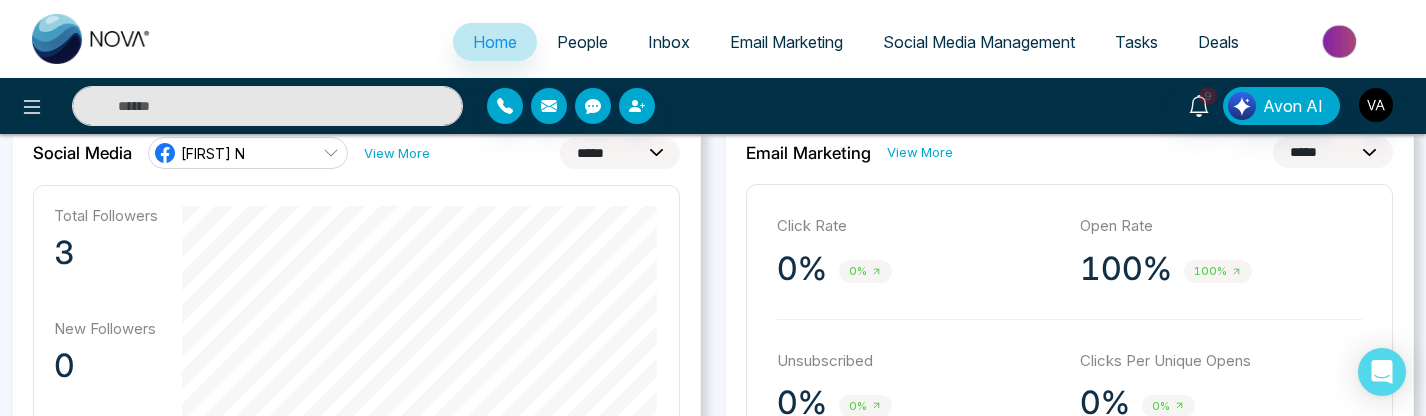 scroll, scrollTop: 443, scrollLeft: 0, axis: vertical 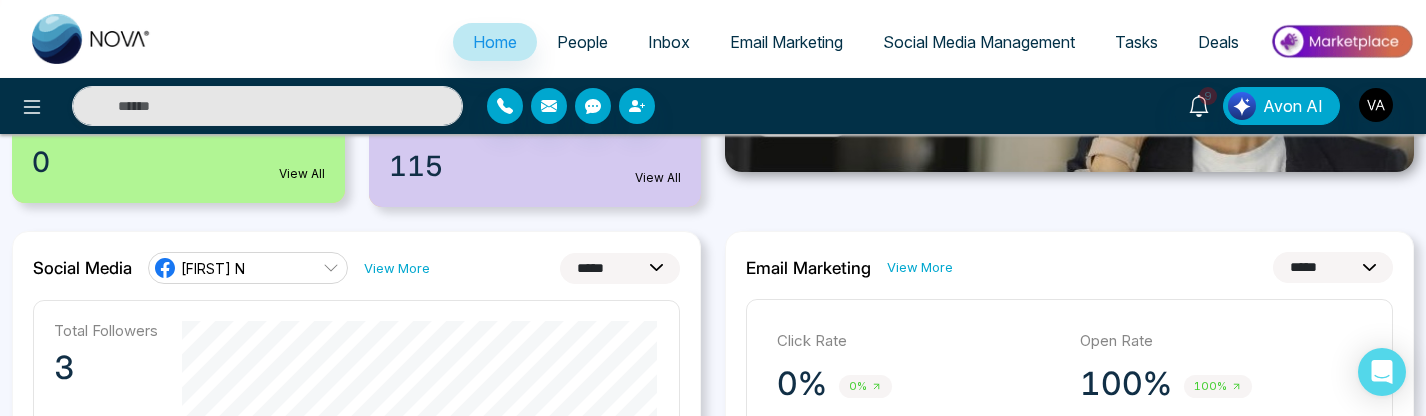 click on "[FIRST] N" at bounding box center (213, 268) 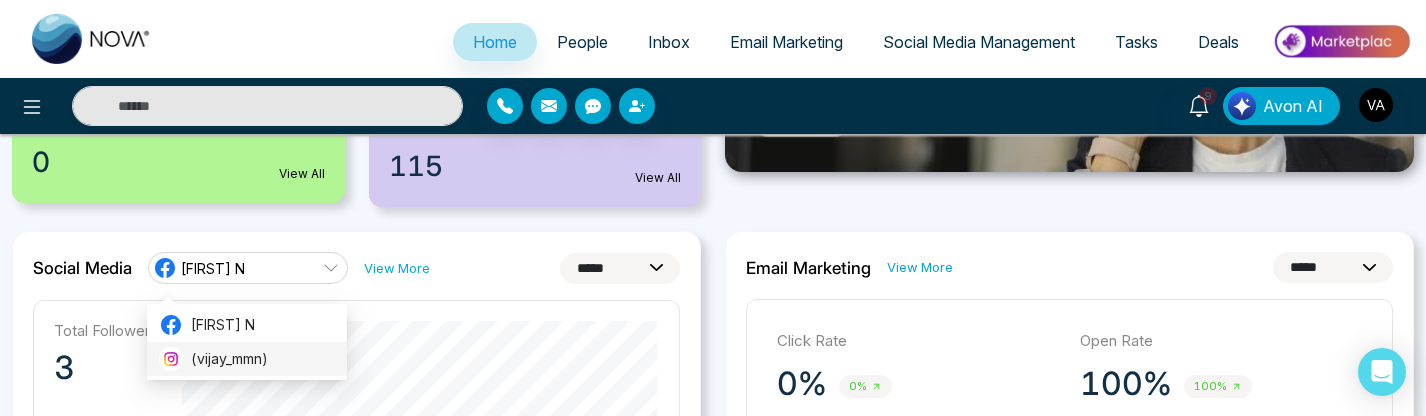 click on "(vijay_mmn)" at bounding box center [263, 359] 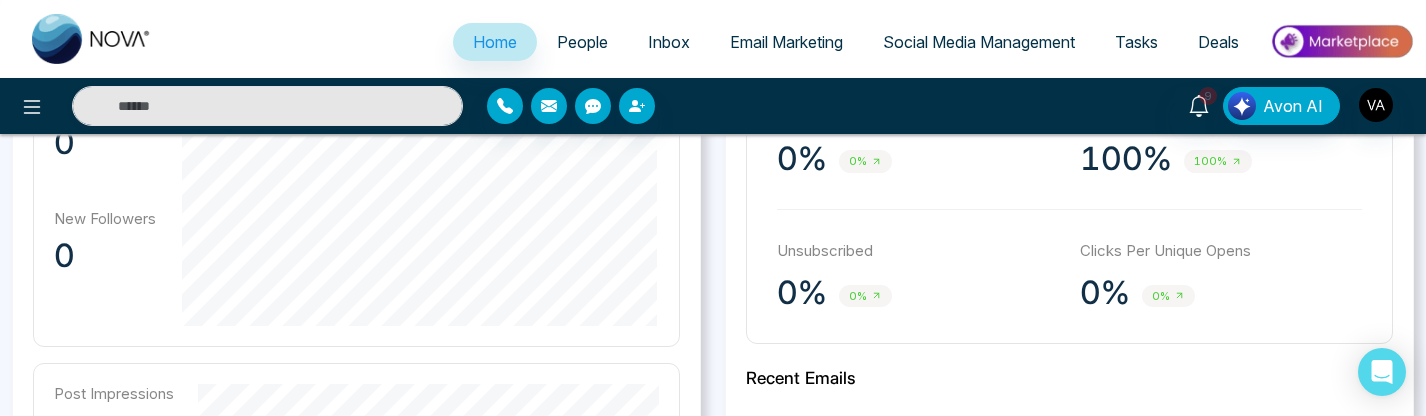 scroll, scrollTop: 669, scrollLeft: 0, axis: vertical 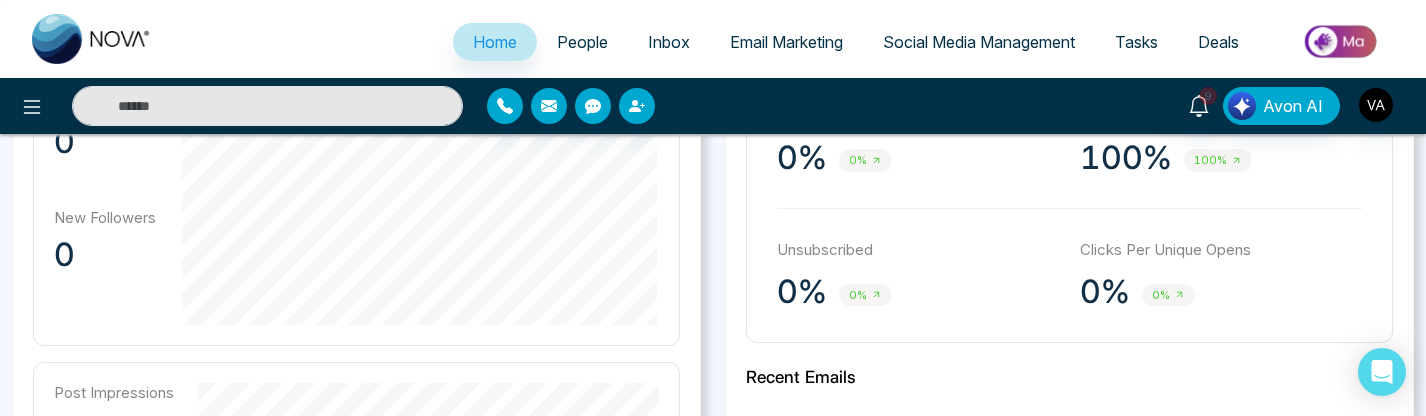 click on "Social Media Management" at bounding box center (979, 42) 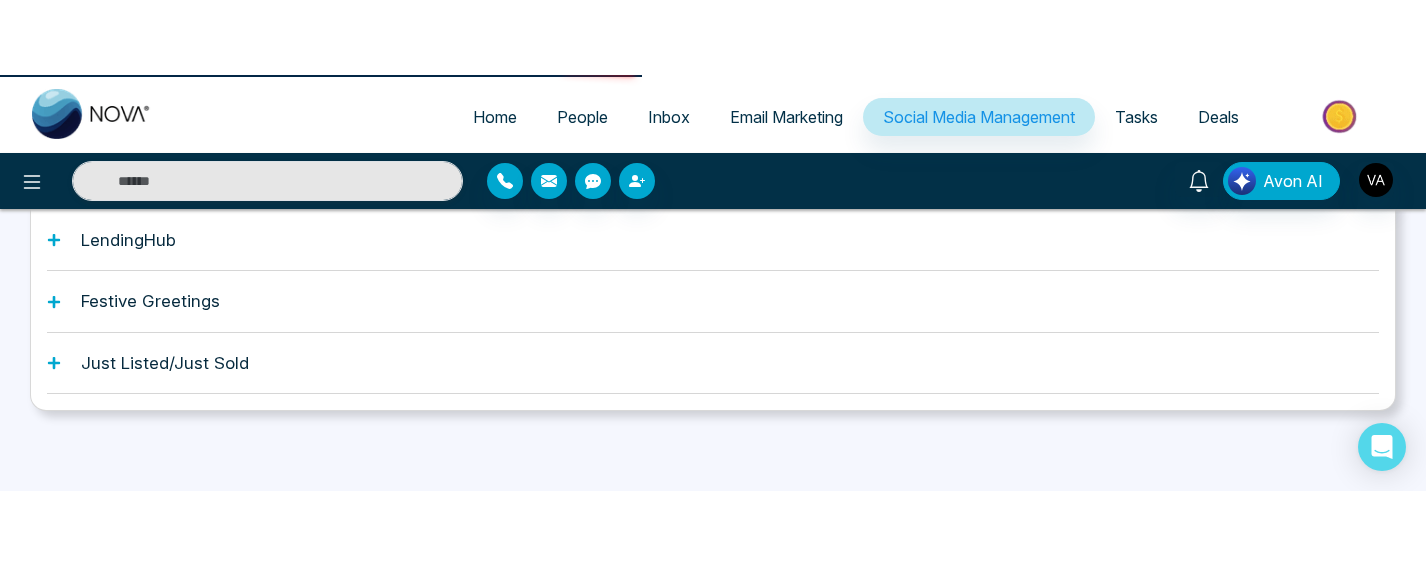 scroll, scrollTop: 0, scrollLeft: 0, axis: both 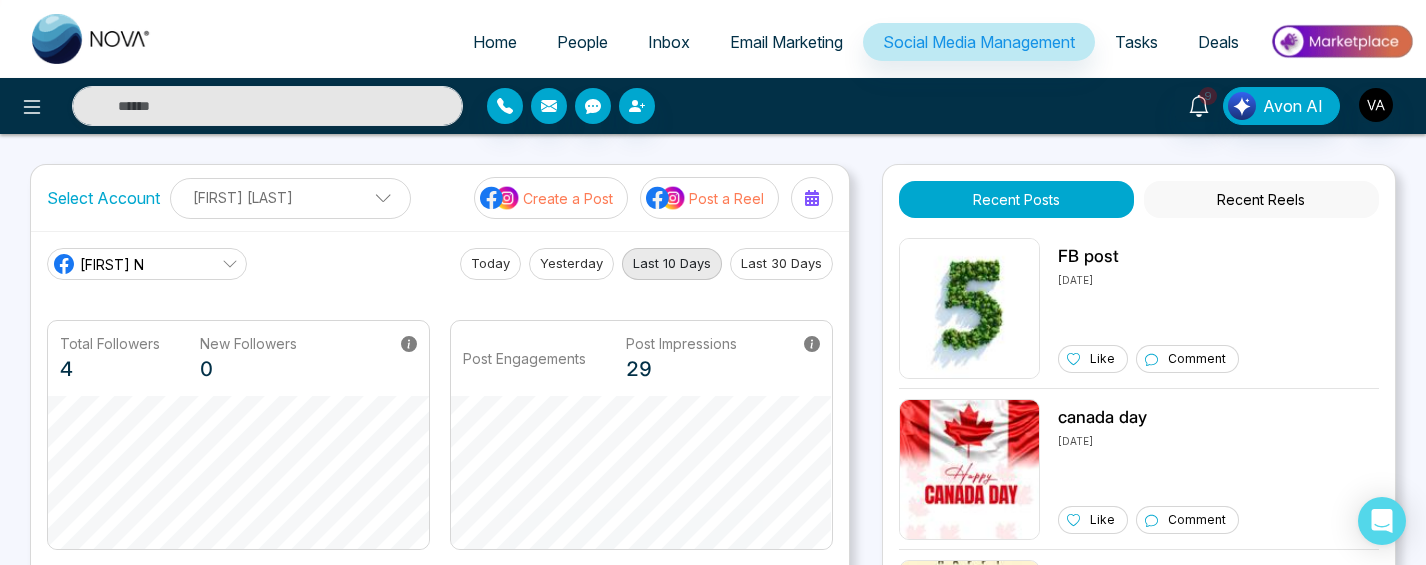 click on "[FIRST] N" at bounding box center (147, 264) 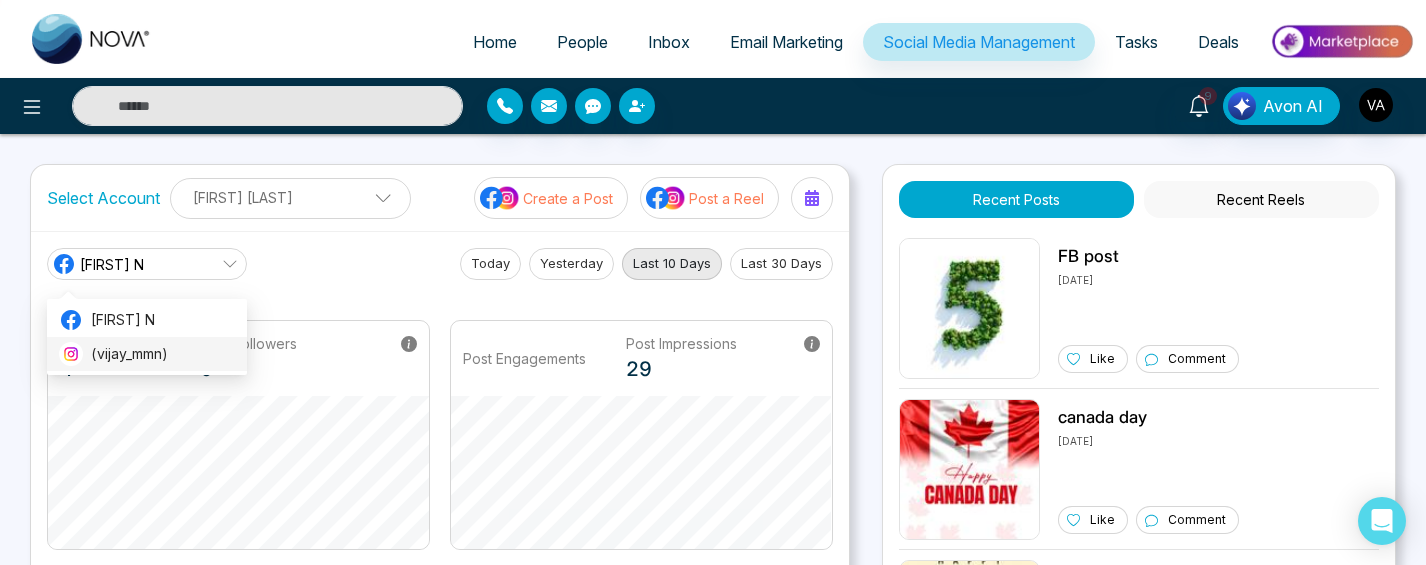 click on "(vijay_mmn)" at bounding box center [163, 354] 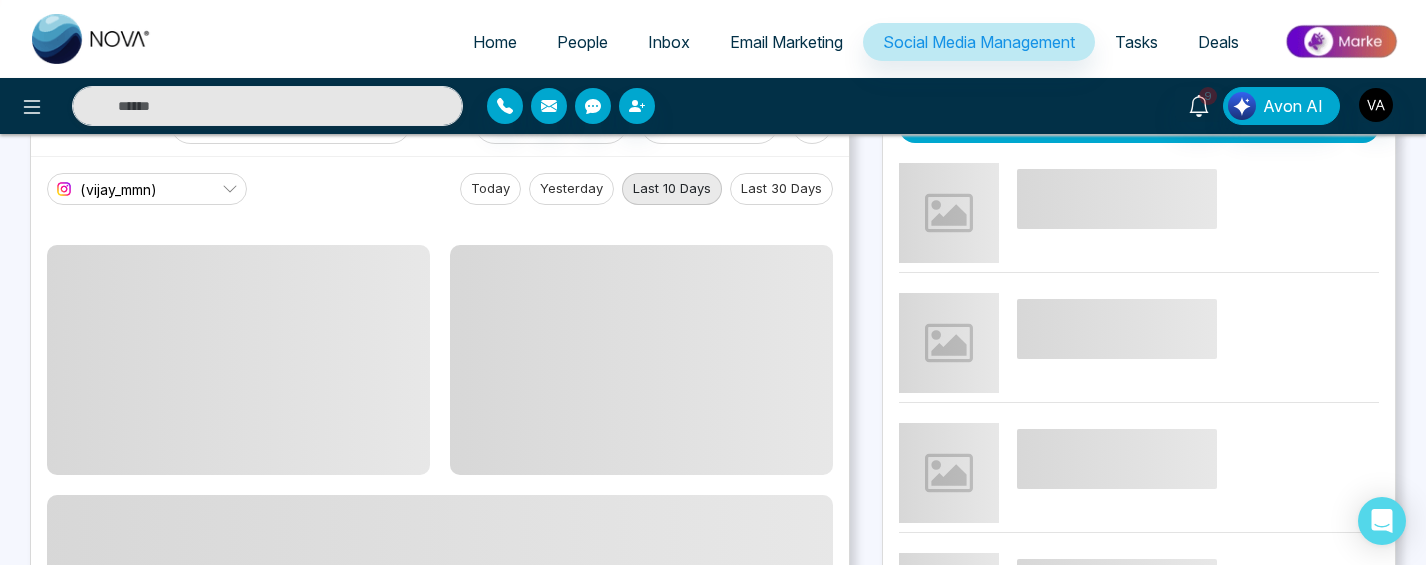 scroll, scrollTop: 77, scrollLeft: 0, axis: vertical 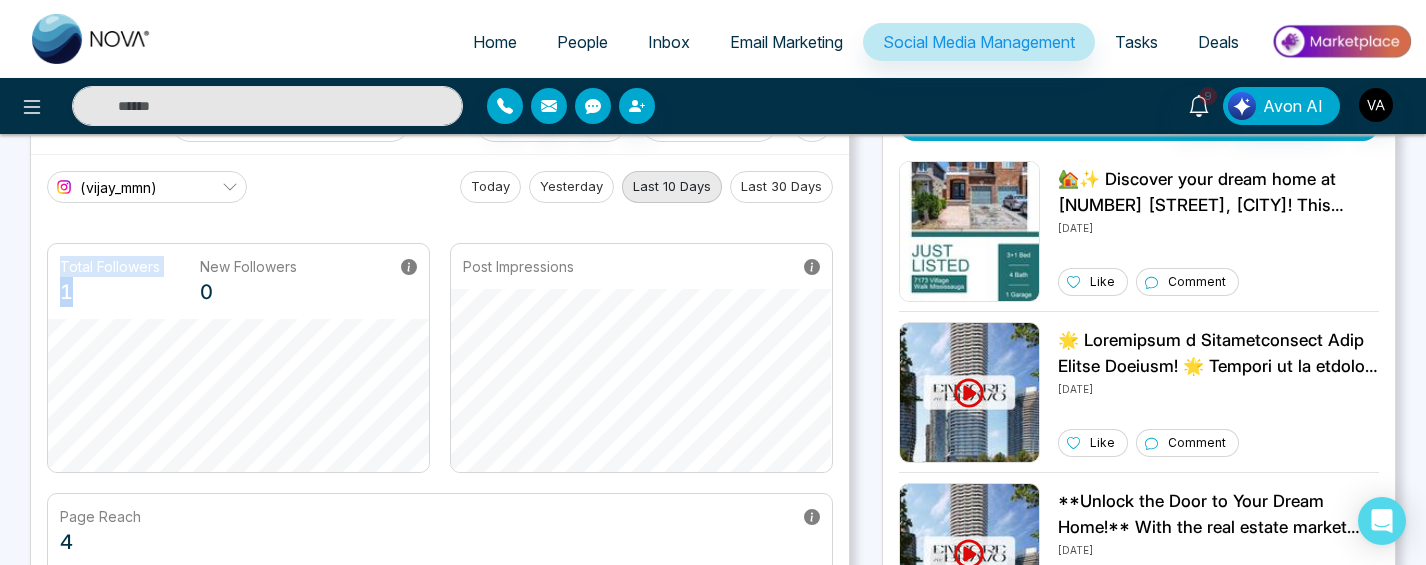 drag, startPoint x: 80, startPoint y: 305, endPoint x: 57, endPoint y: 268, distance: 43.56604 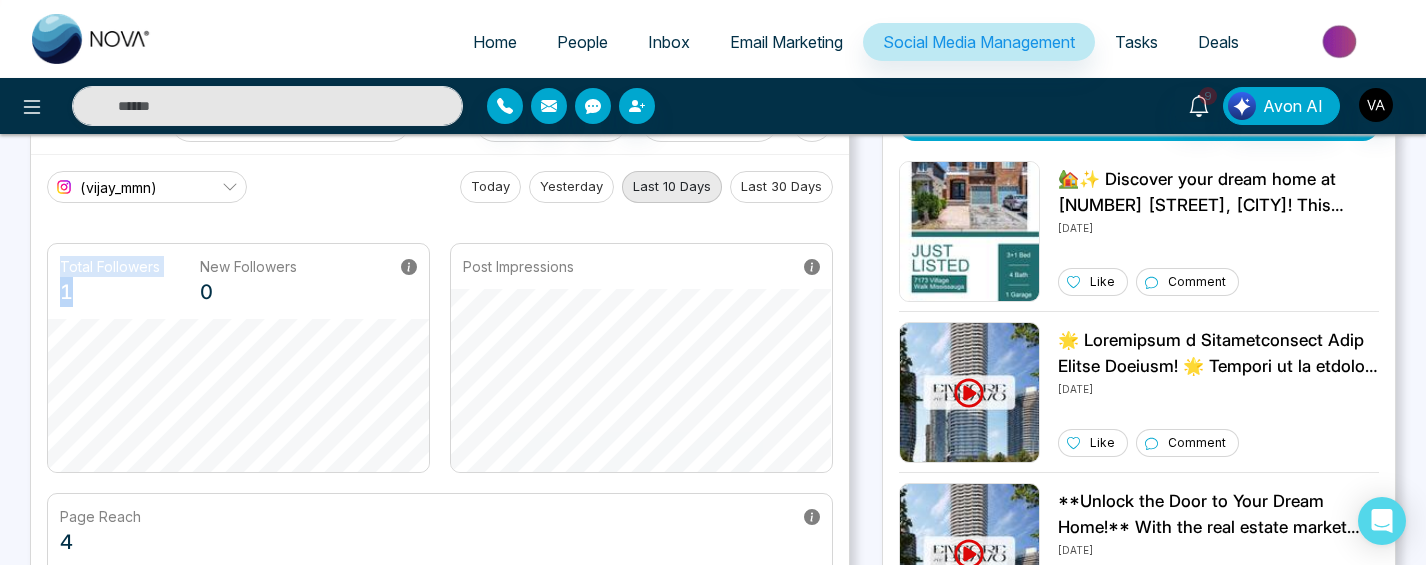 click on "Total Followers 1 New Followers 0" at bounding box center (238, 281) 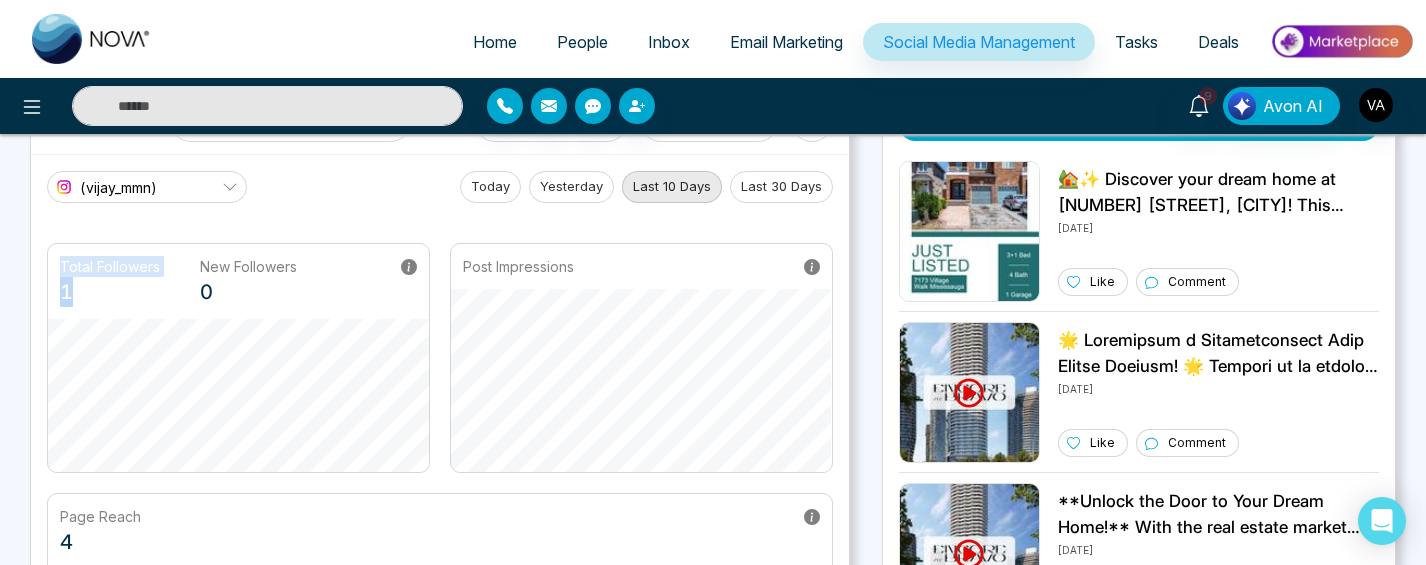 click on "Total Followers 1 New Followers 0" at bounding box center (238, 281) 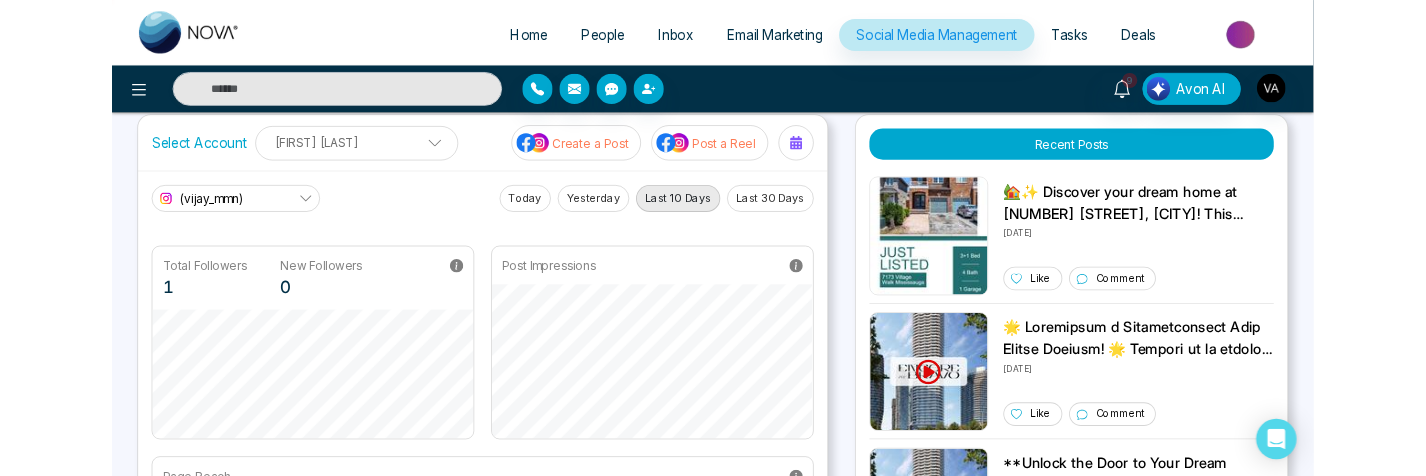 scroll, scrollTop: 0, scrollLeft: 0, axis: both 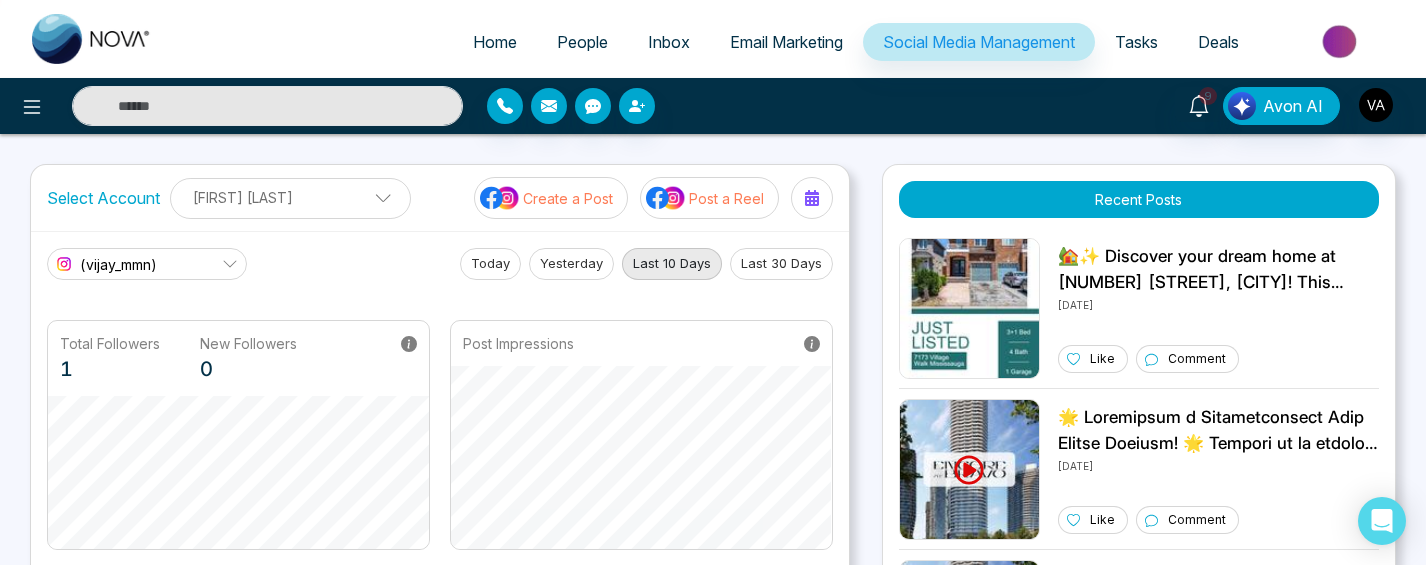 click on "Home" at bounding box center [495, 42] 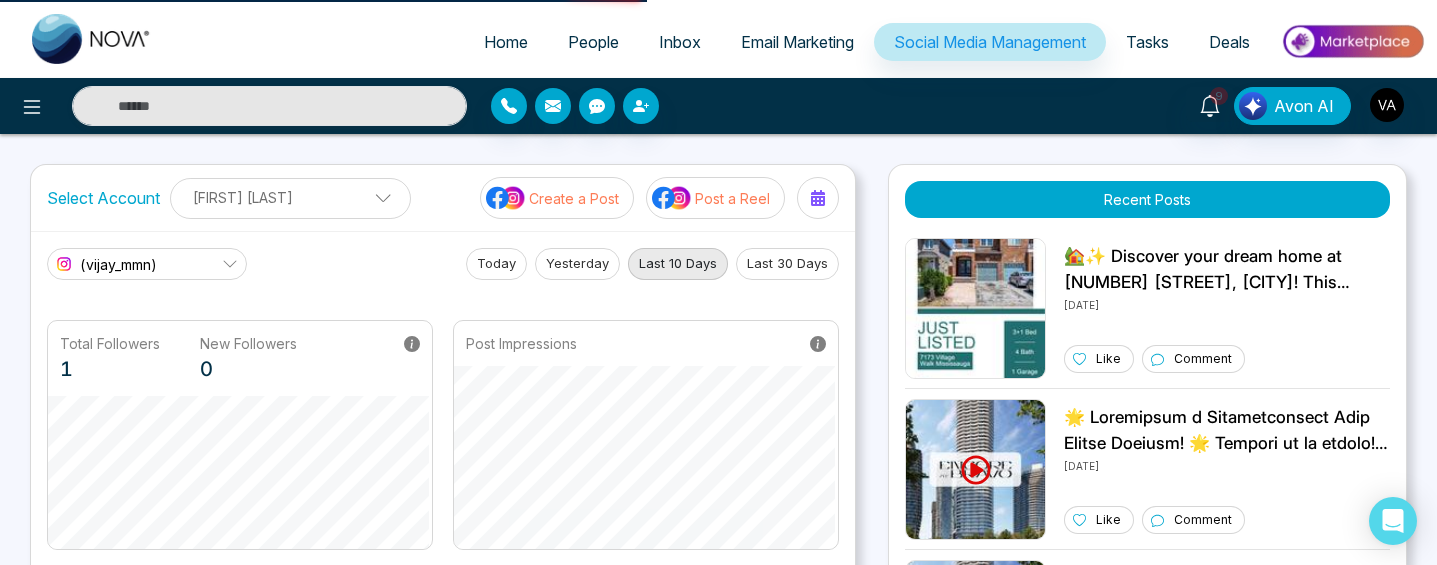 select on "*" 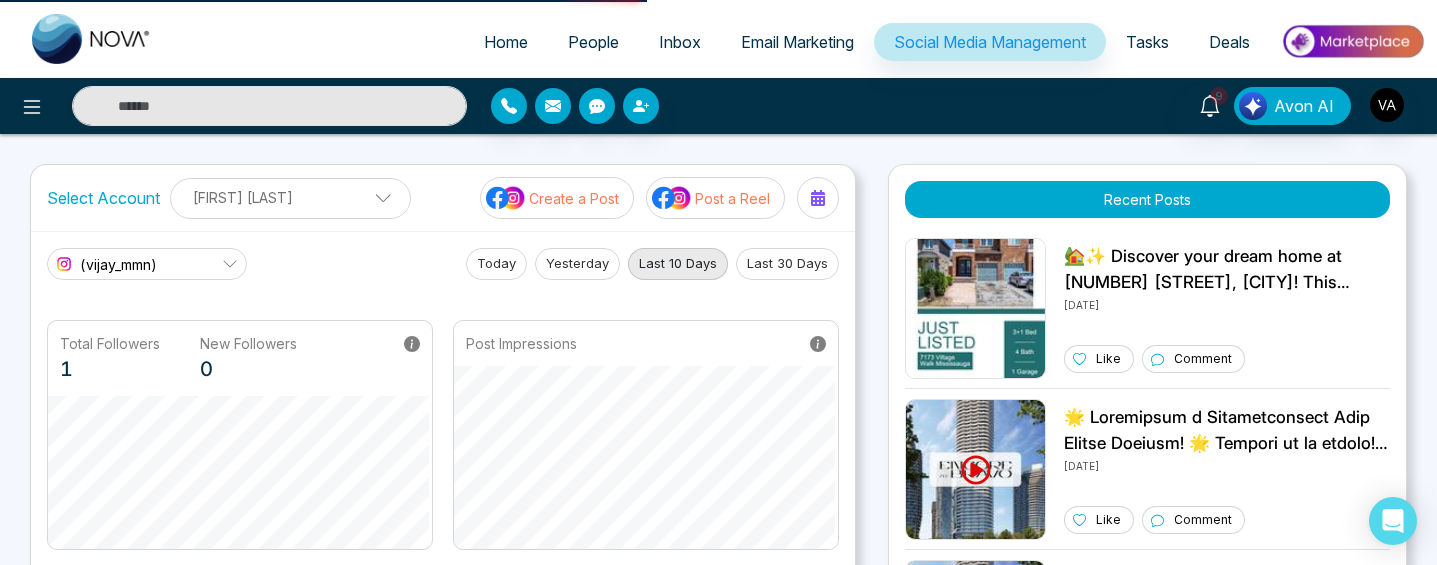 select on "*" 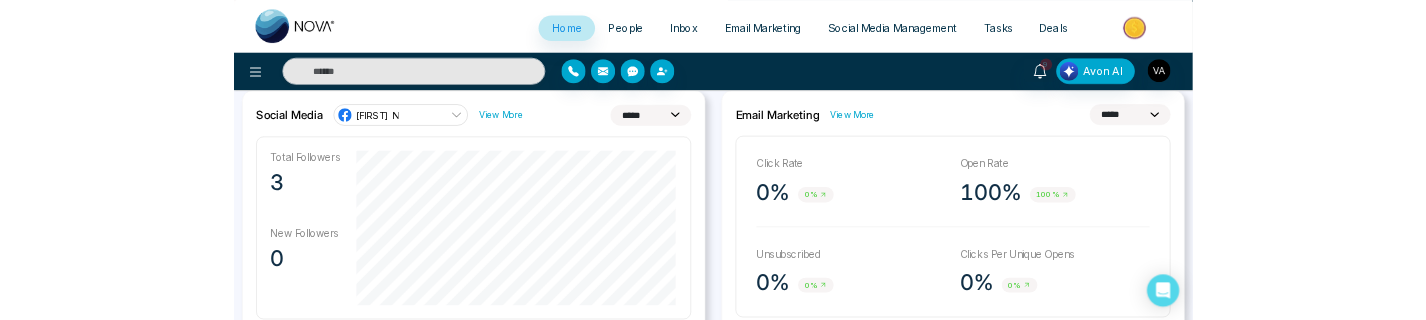 scroll, scrollTop: 546, scrollLeft: 0, axis: vertical 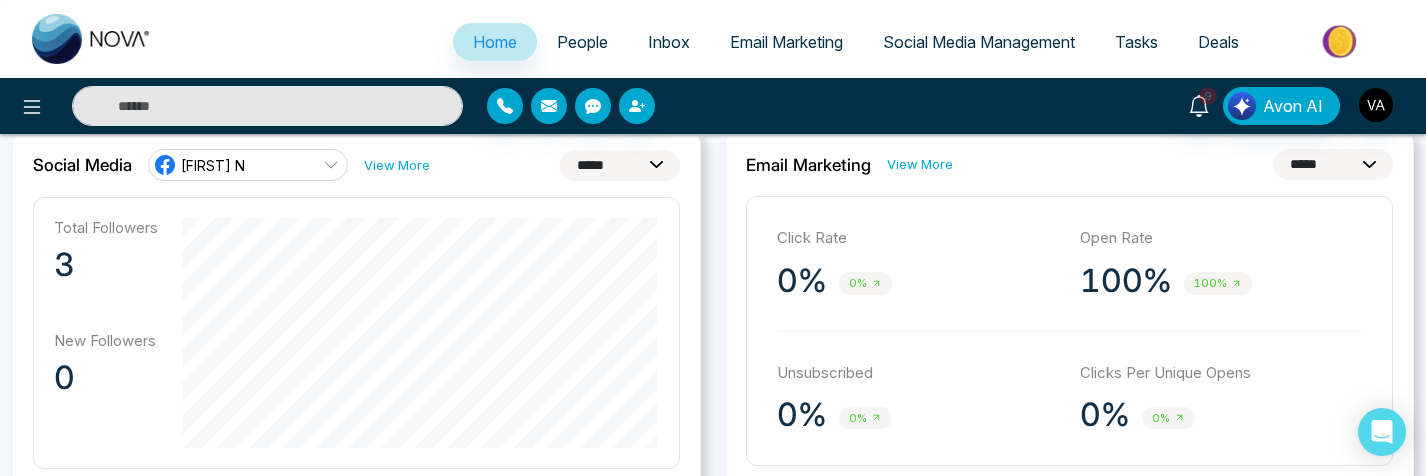 click on "[FIRST] N" at bounding box center (248, 165) 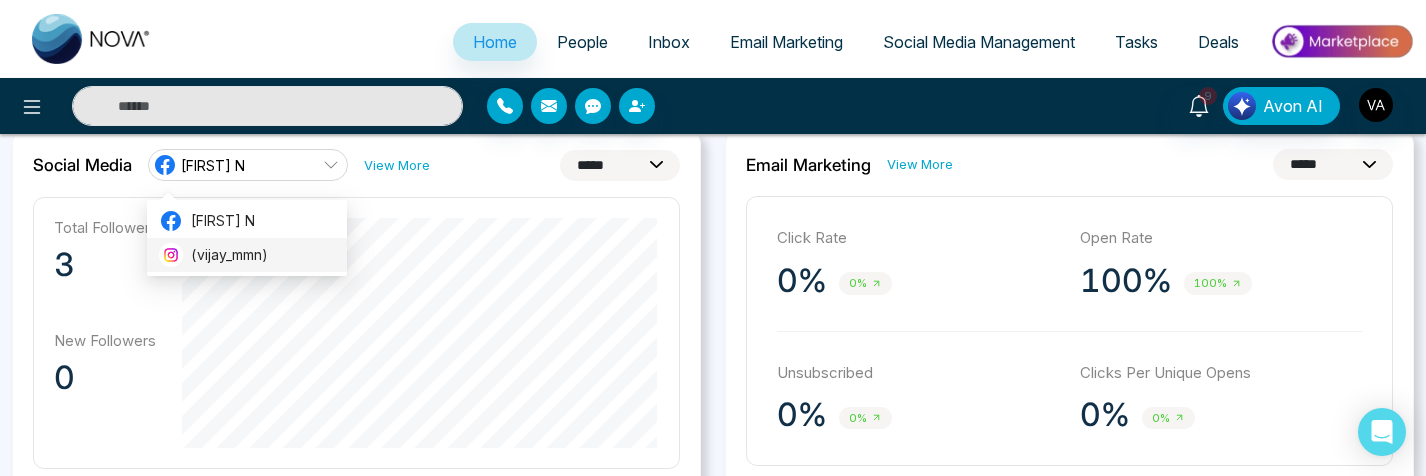 click on "(vijay_mmn)" at bounding box center (263, 255) 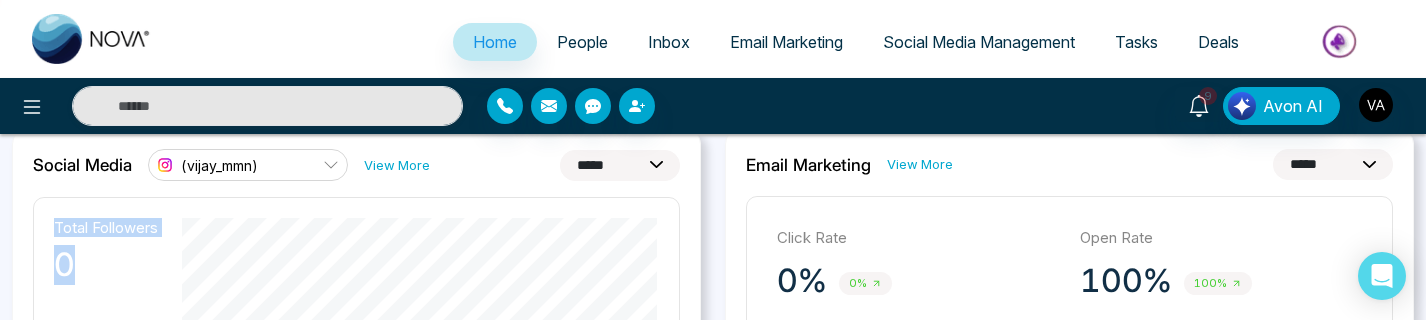 drag, startPoint x: 55, startPoint y: 232, endPoint x: 66, endPoint y: 264, distance: 33.83785 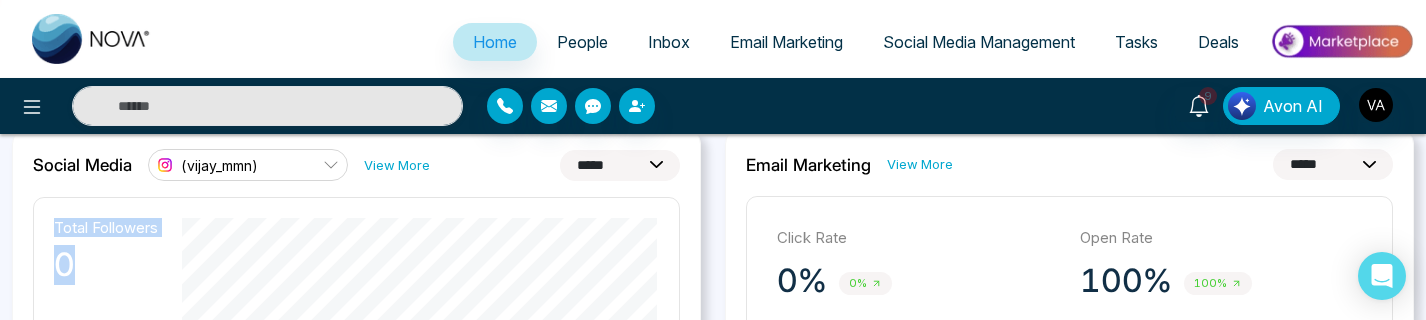 click on "Total Followers 0" at bounding box center (106, 259) 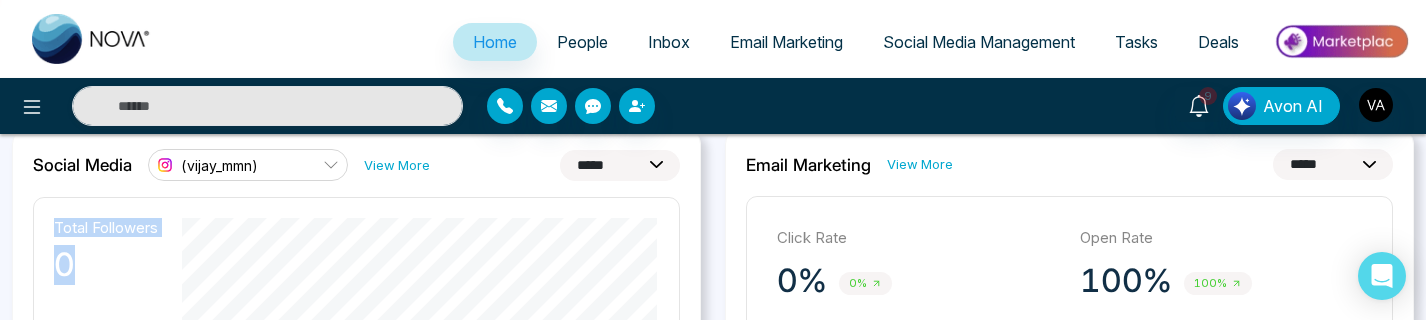 click on "0" at bounding box center (106, 265) 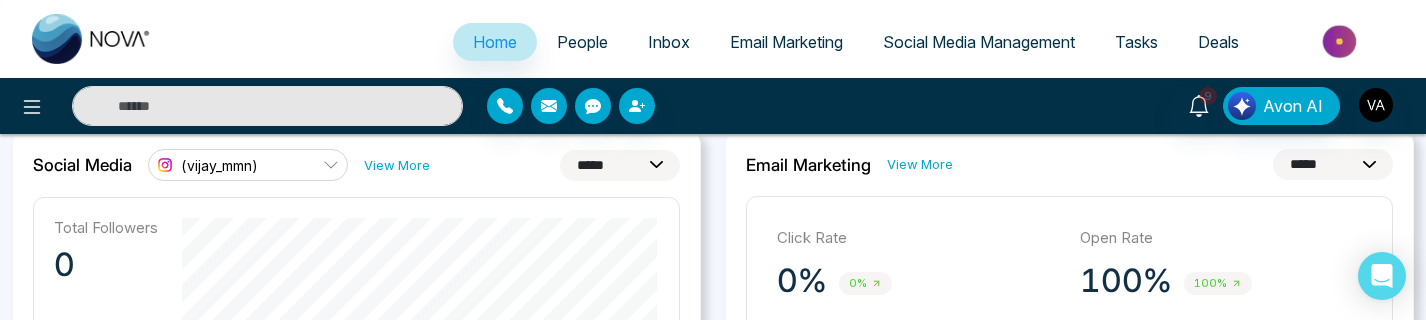 click on "**********" at bounding box center [356, 597] 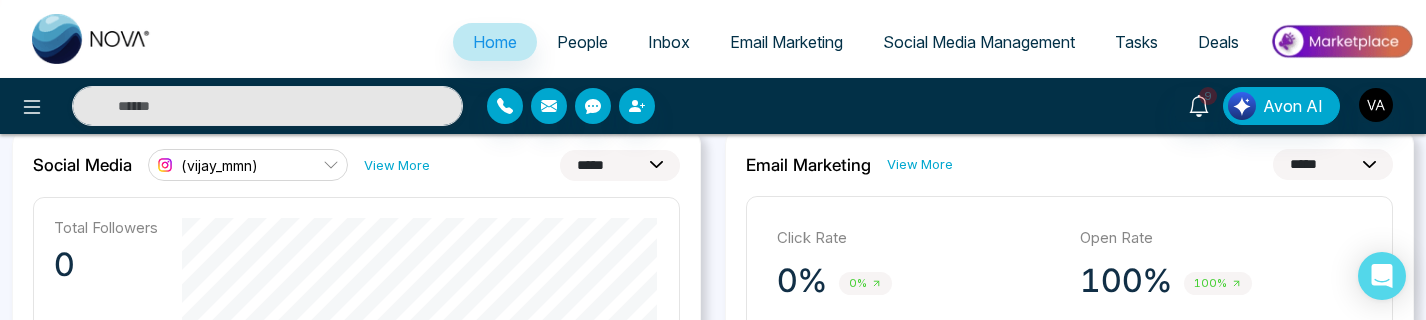click on "(vijay_mmn)" at bounding box center [205, 165] 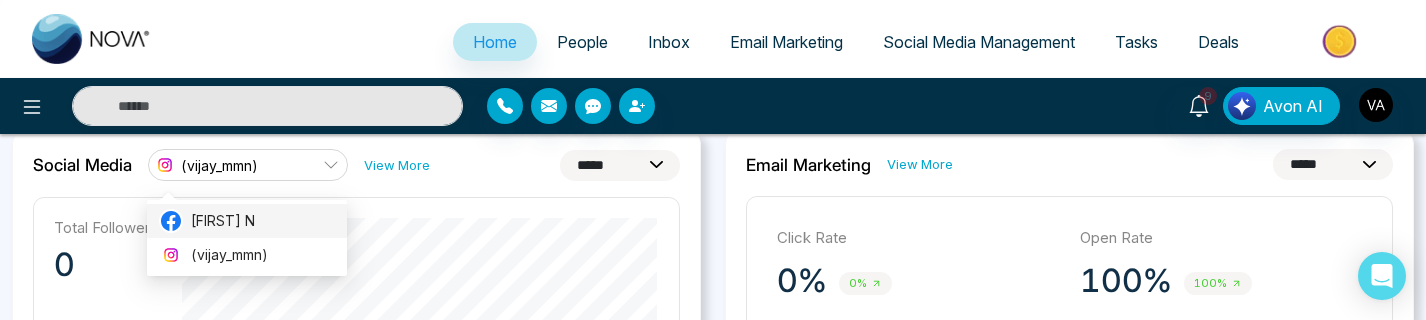 click on "[FIRST] N" at bounding box center [263, 221] 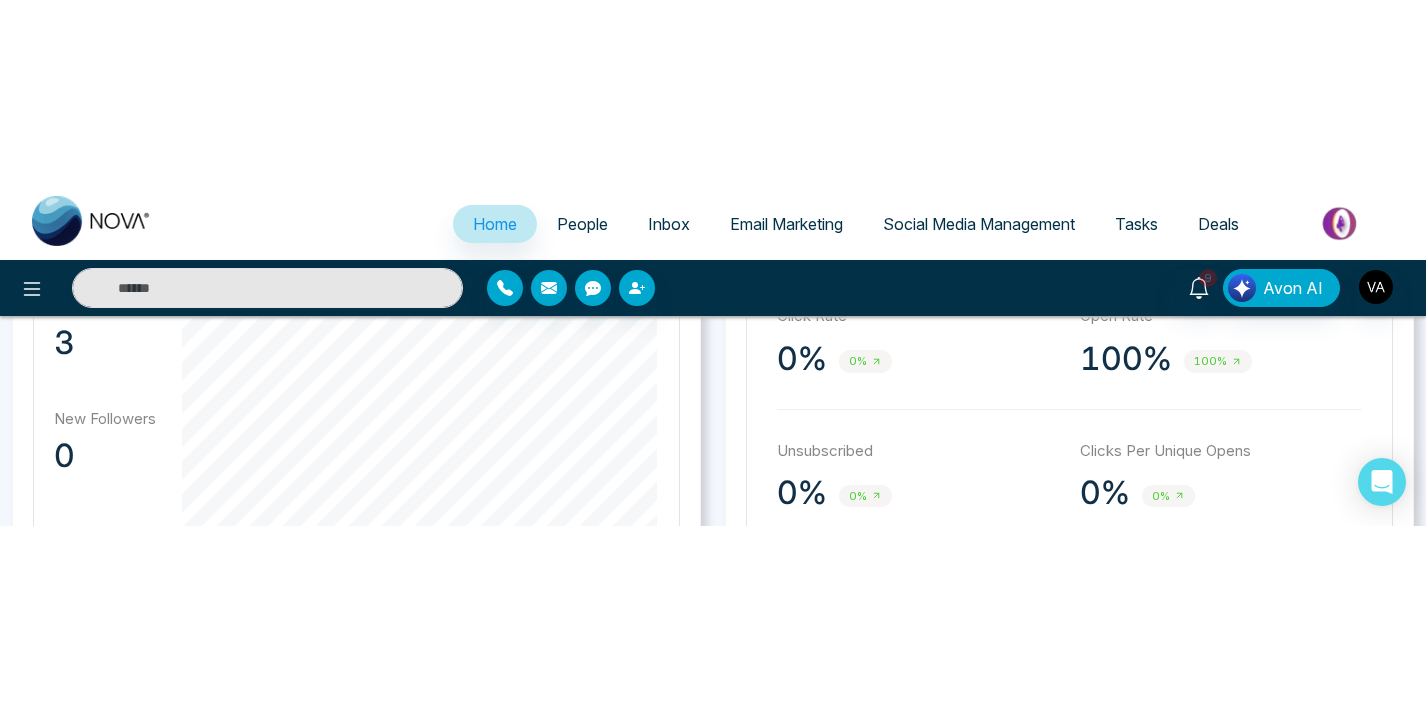 scroll, scrollTop: 647, scrollLeft: 0, axis: vertical 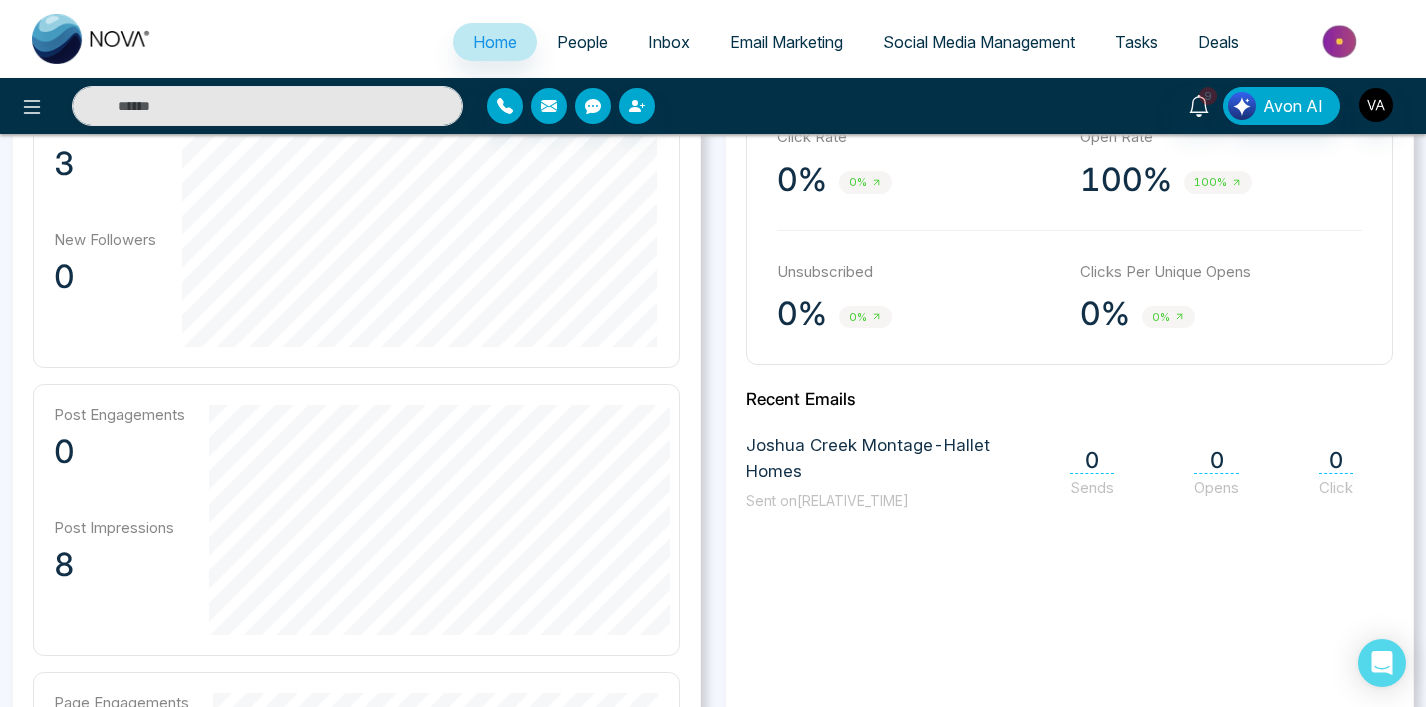 click on "Social Media Management" at bounding box center (979, 42) 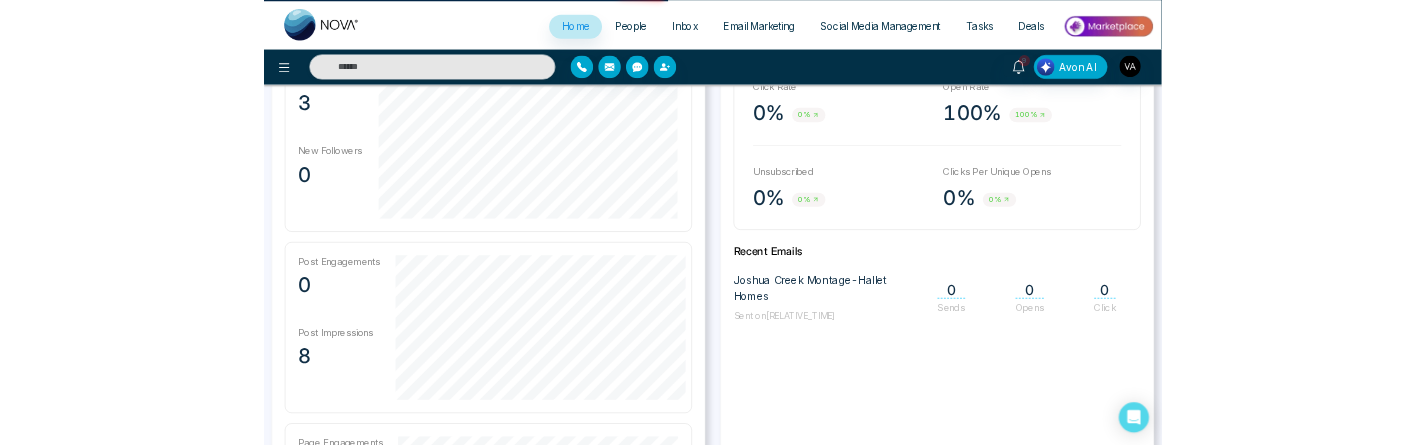 scroll, scrollTop: 0, scrollLeft: 0, axis: both 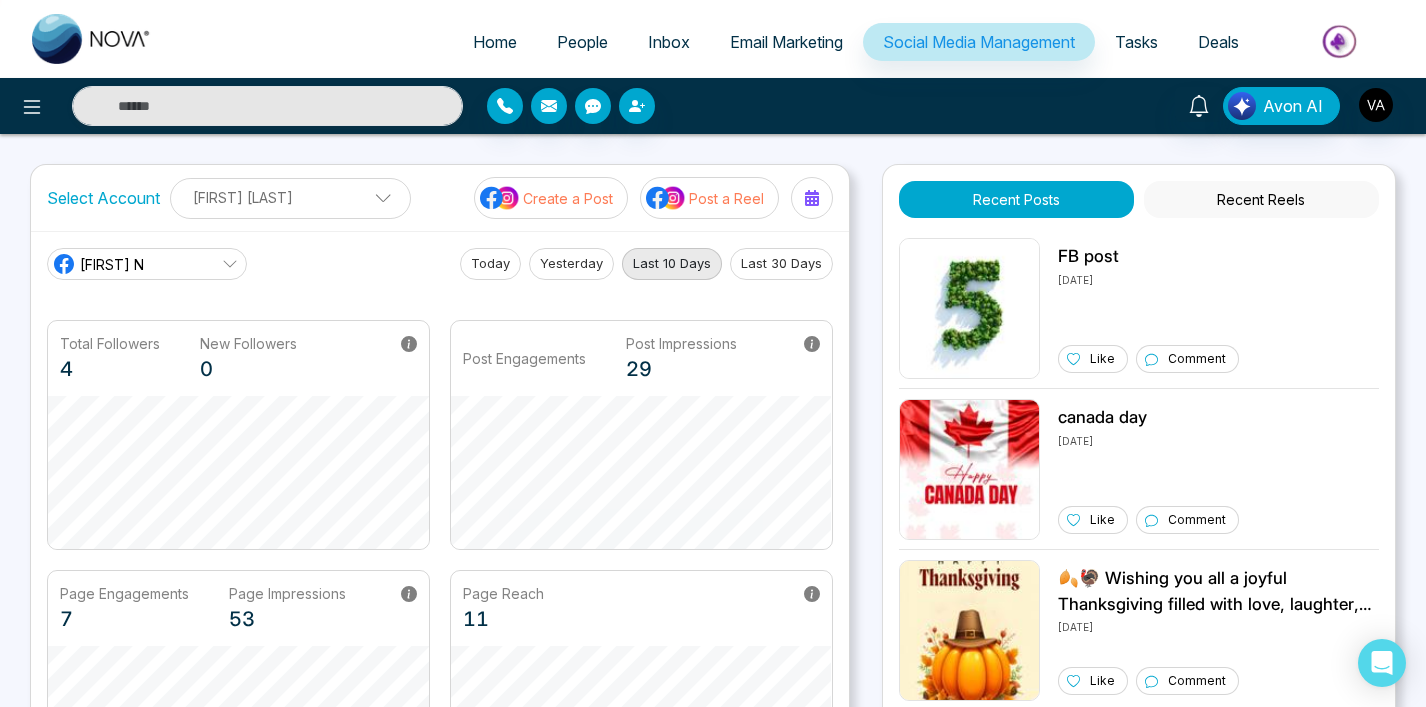 click on "Avon AI" at bounding box center [713, 106] 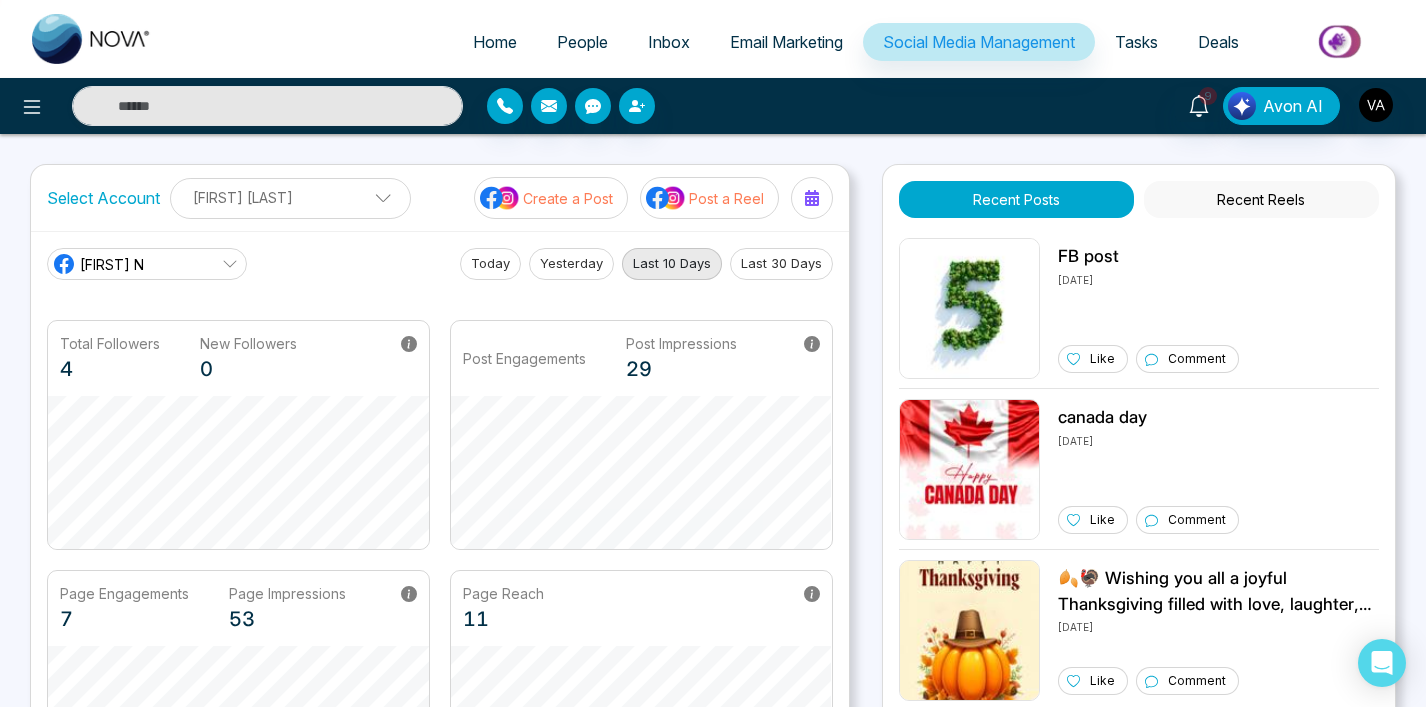 click on "Post a Reel" at bounding box center (726, 198) 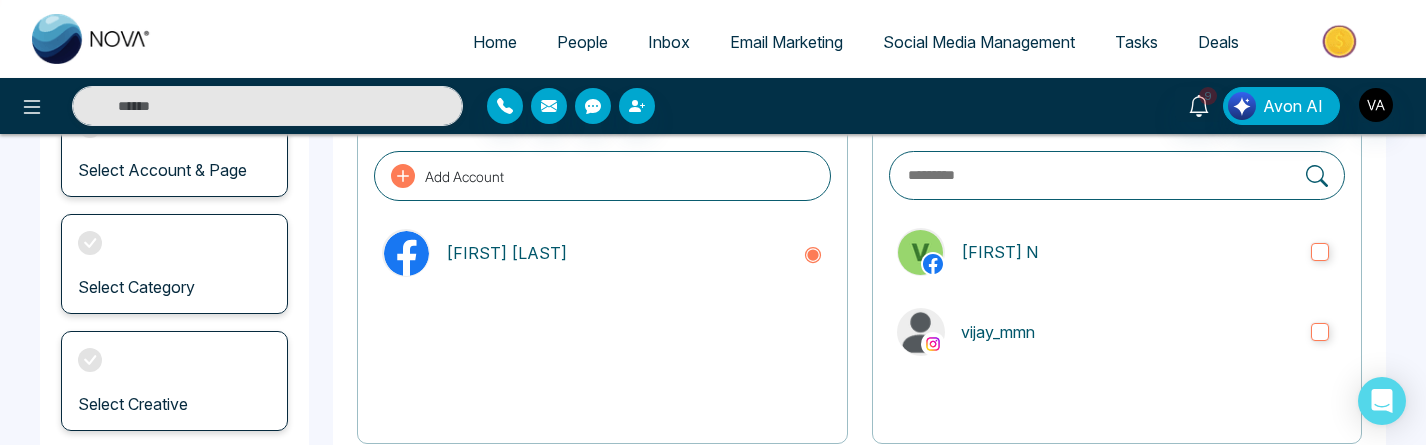 scroll, scrollTop: 175, scrollLeft: 0, axis: vertical 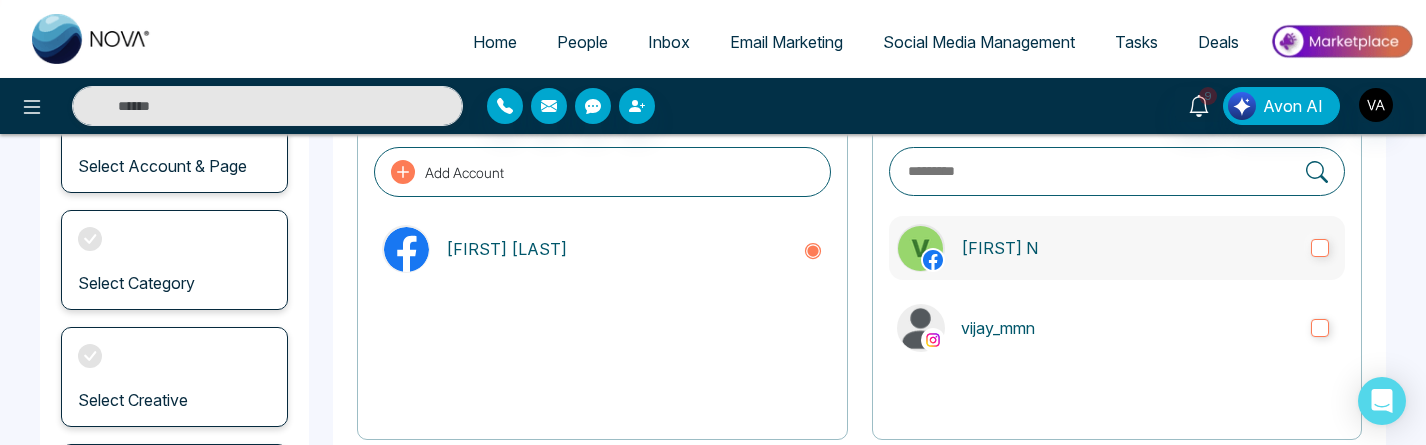 click on "[FIRST] N" at bounding box center (1117, 248) 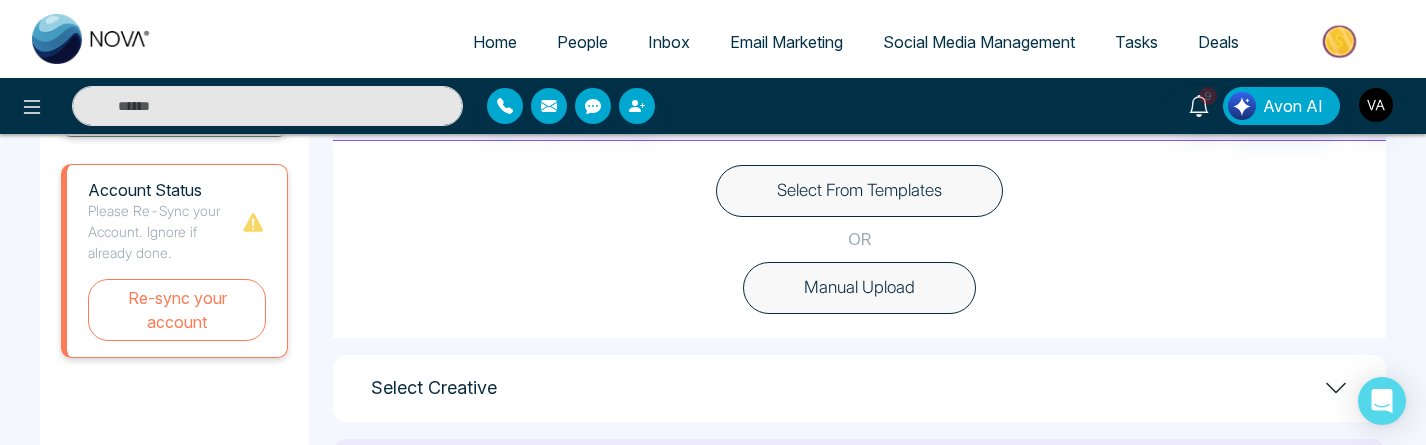 scroll, scrollTop: 592, scrollLeft: 0, axis: vertical 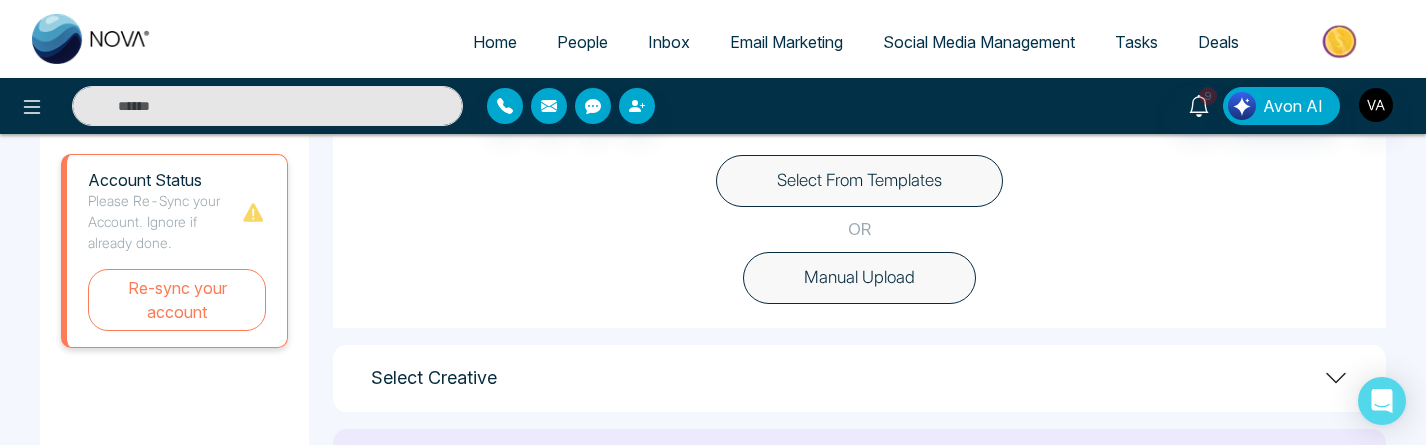 click on "Select From Templates" at bounding box center (859, 181) 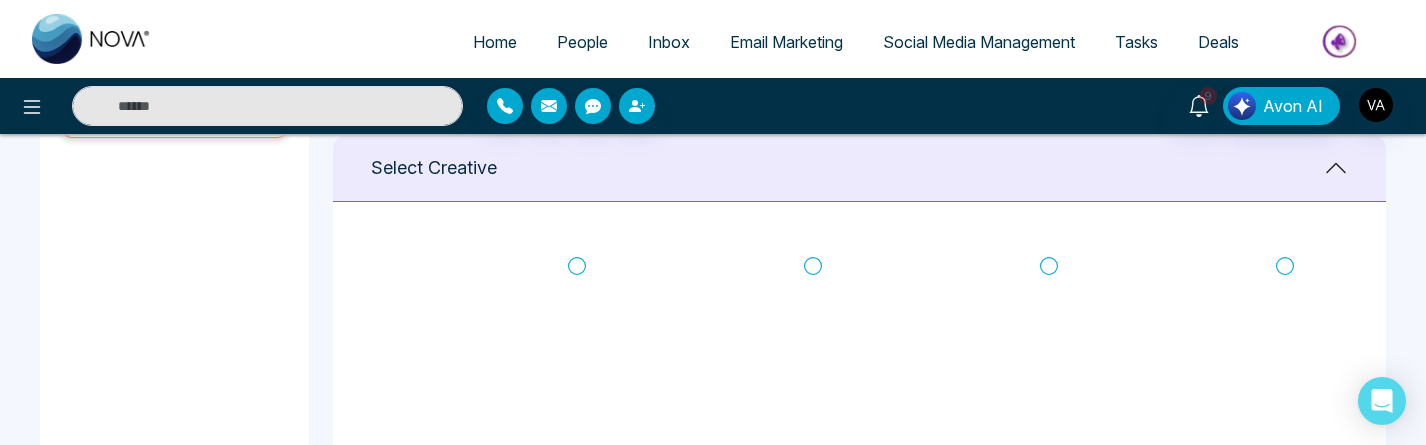 scroll, scrollTop: 817, scrollLeft: 0, axis: vertical 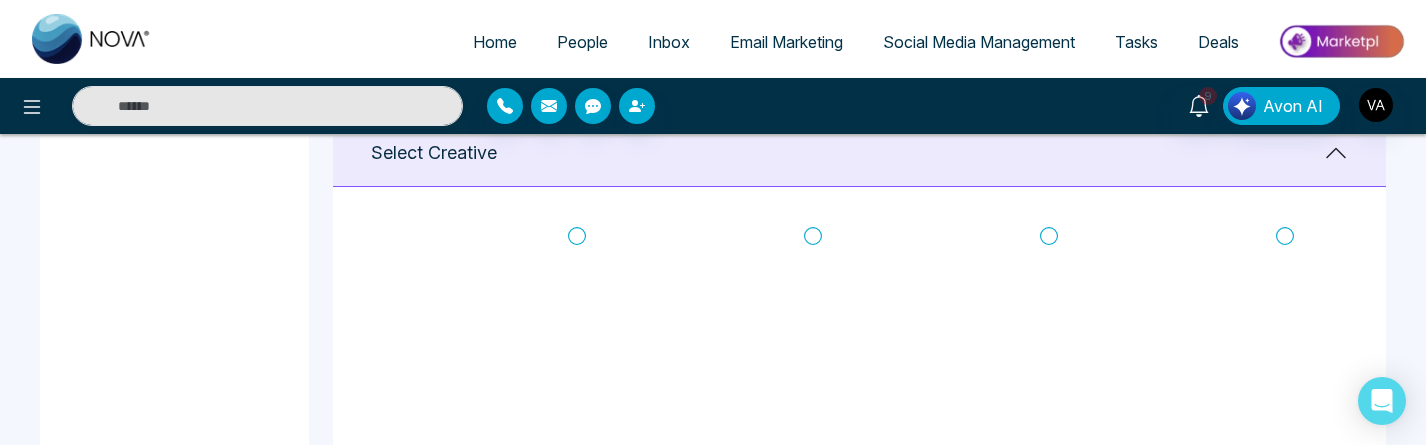 click 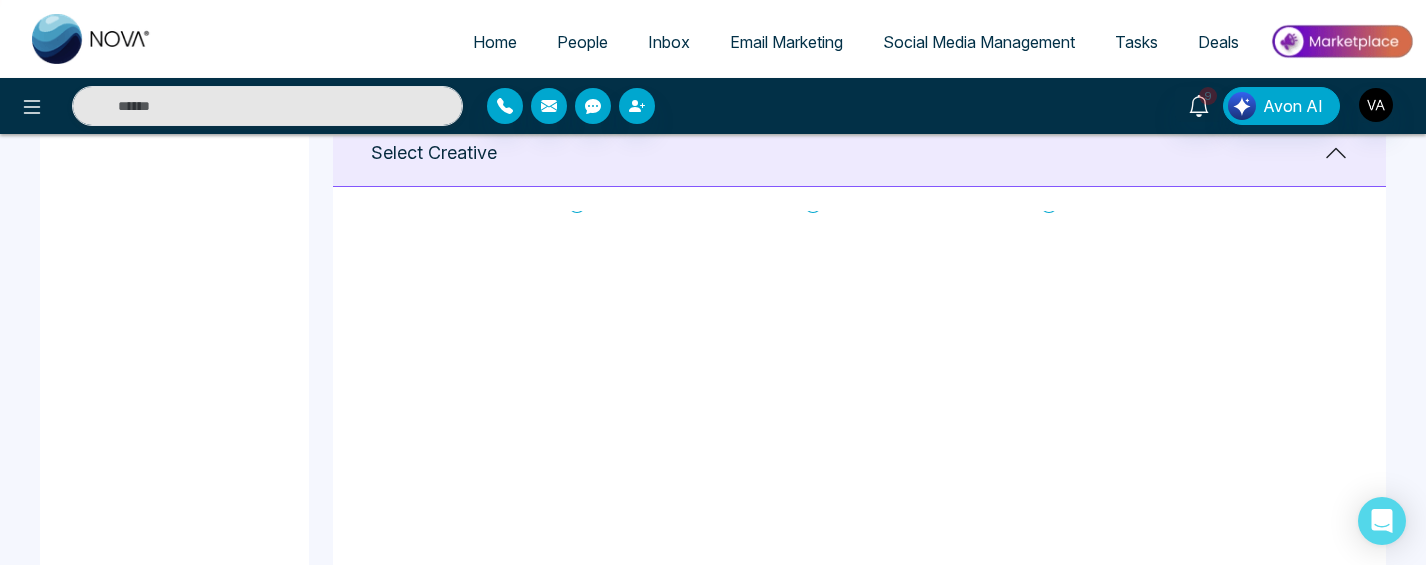 scroll, scrollTop: 486, scrollLeft: 0, axis: vertical 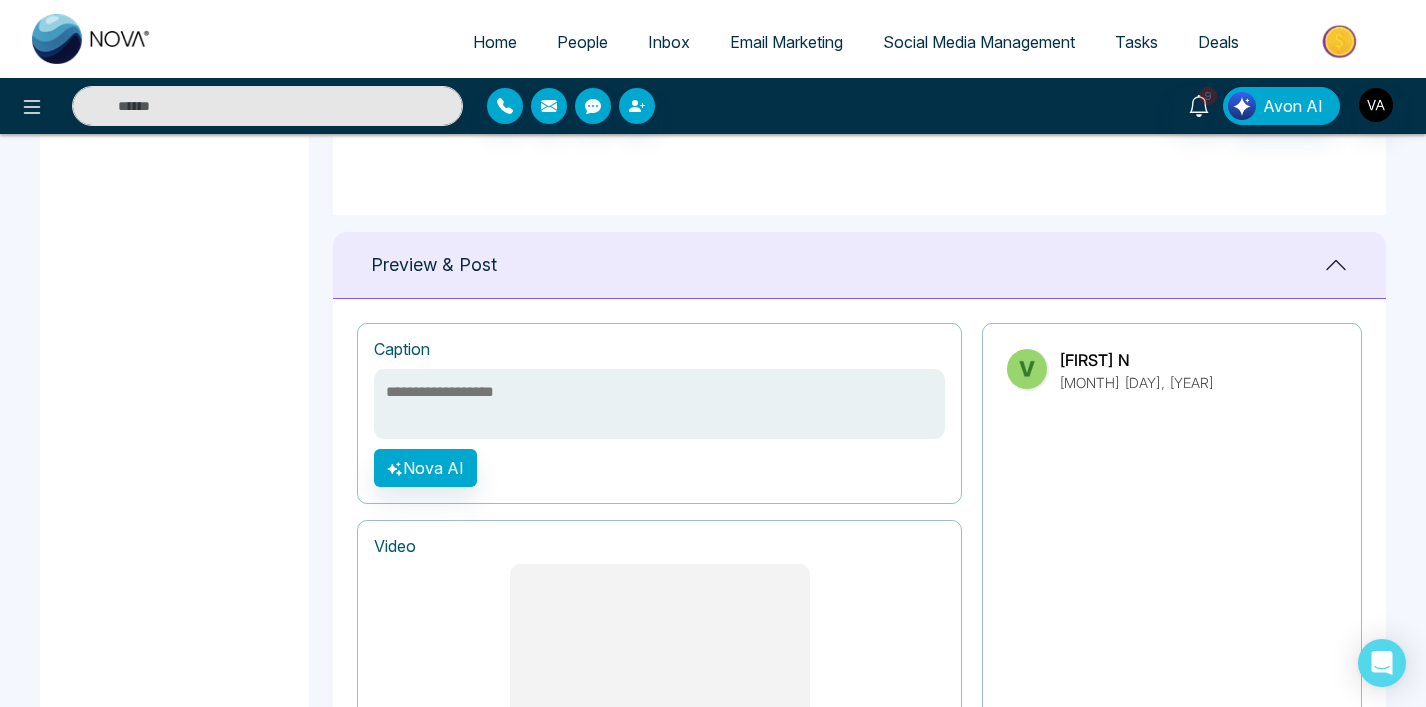 click at bounding box center [659, 404] 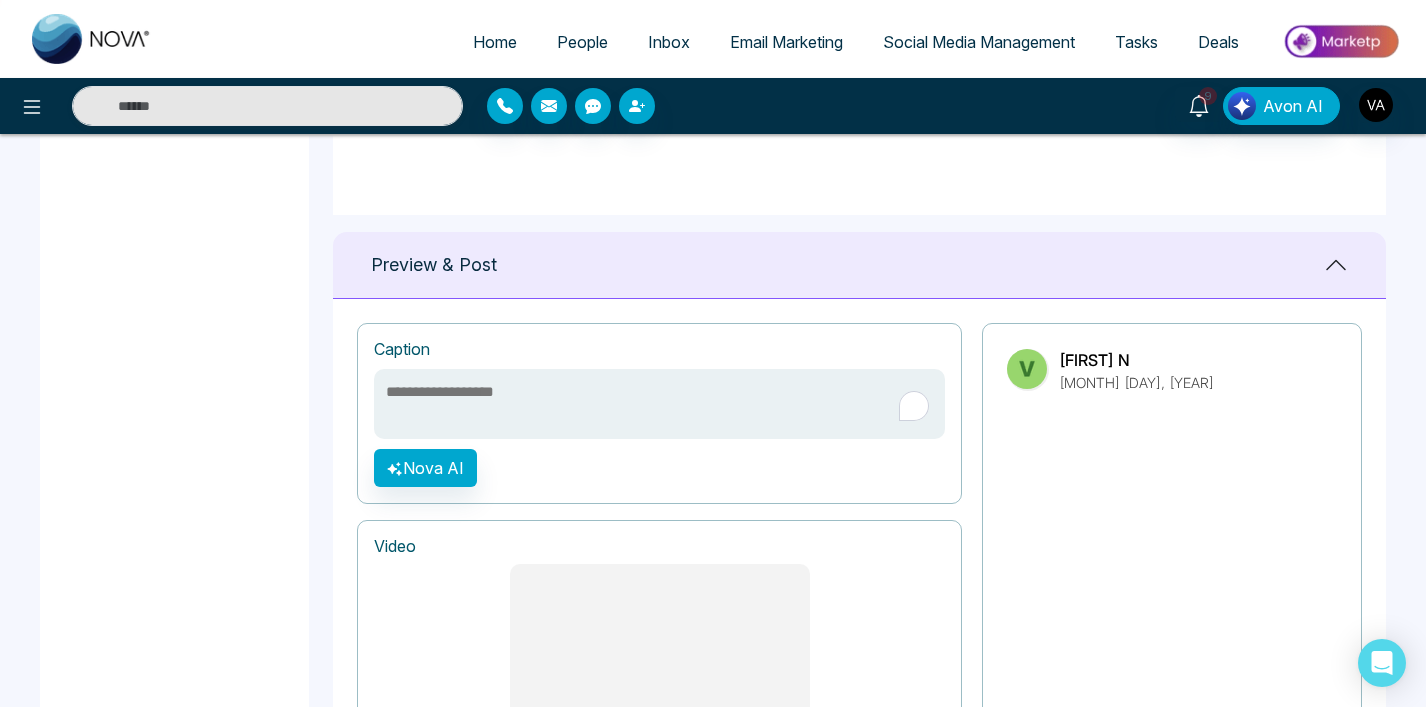 click at bounding box center [659, 404] 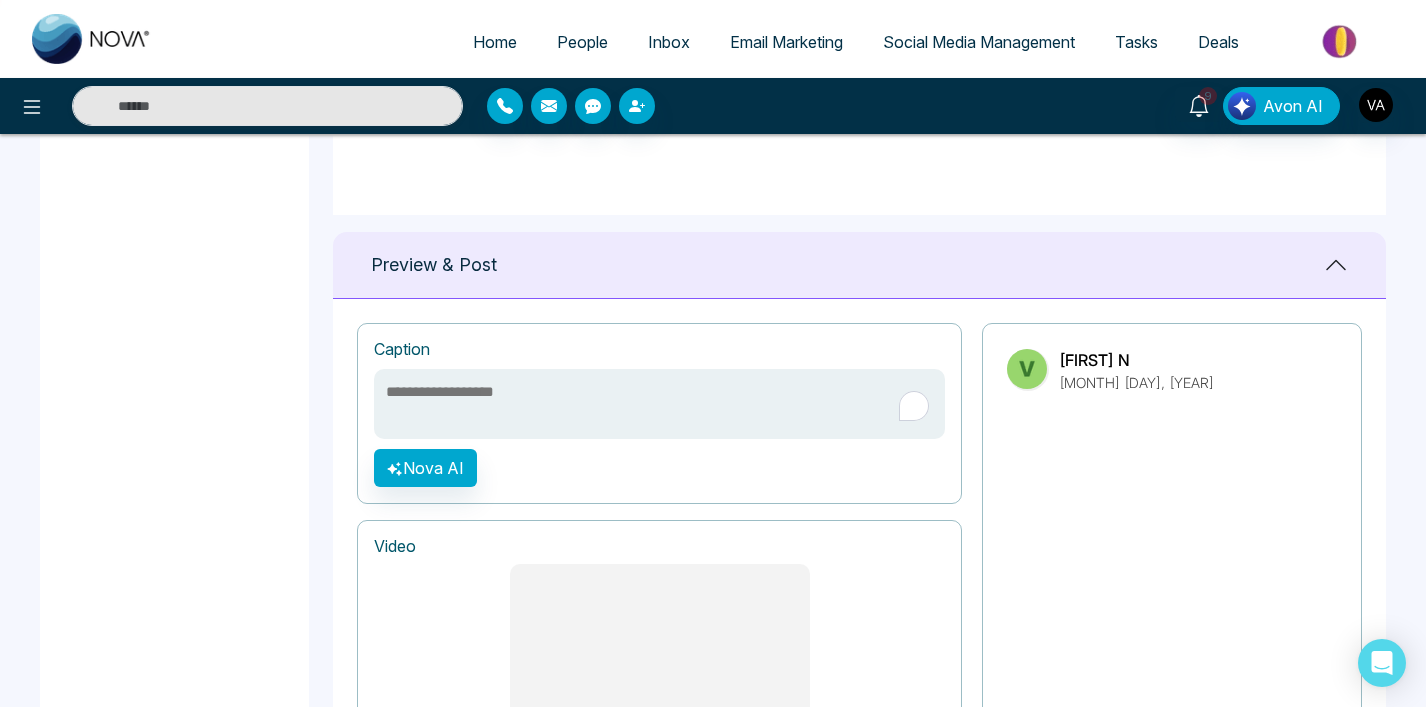 click at bounding box center [659, 404] 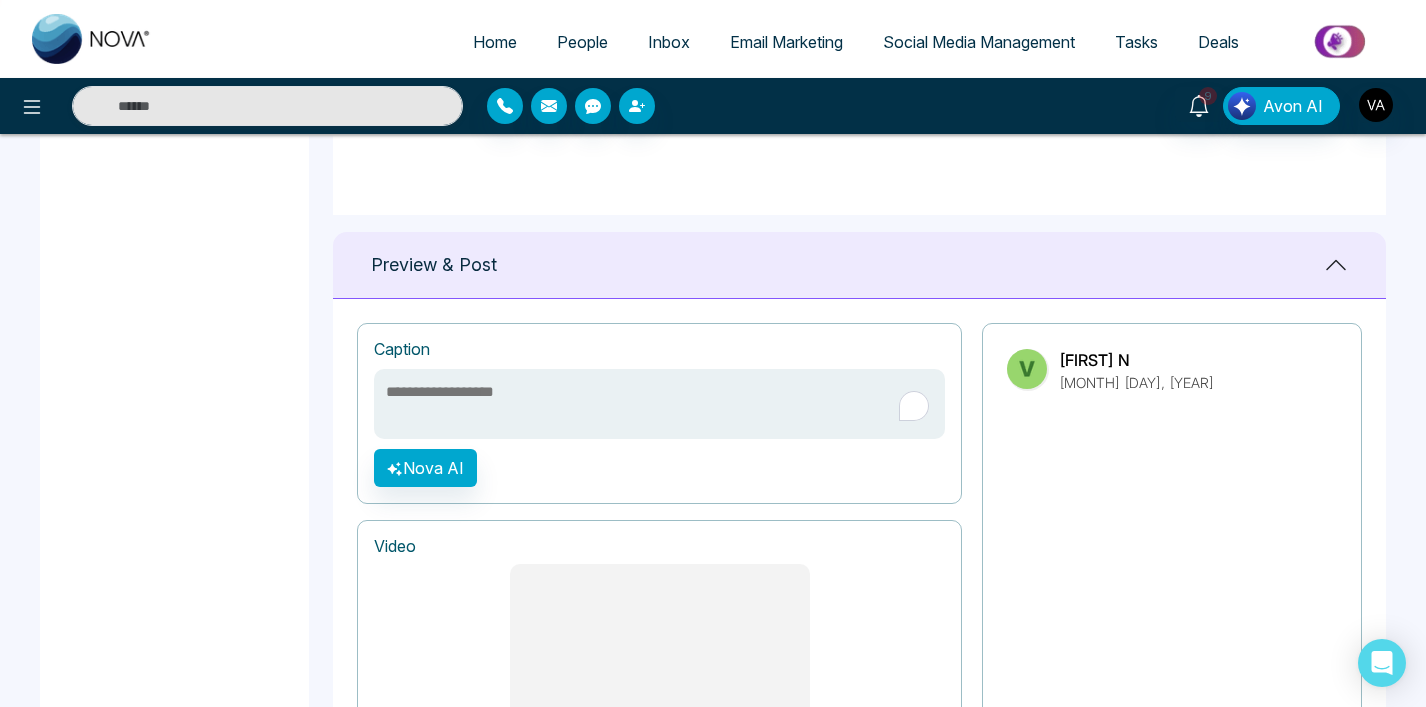 click on "**********" at bounding box center (859, 744) 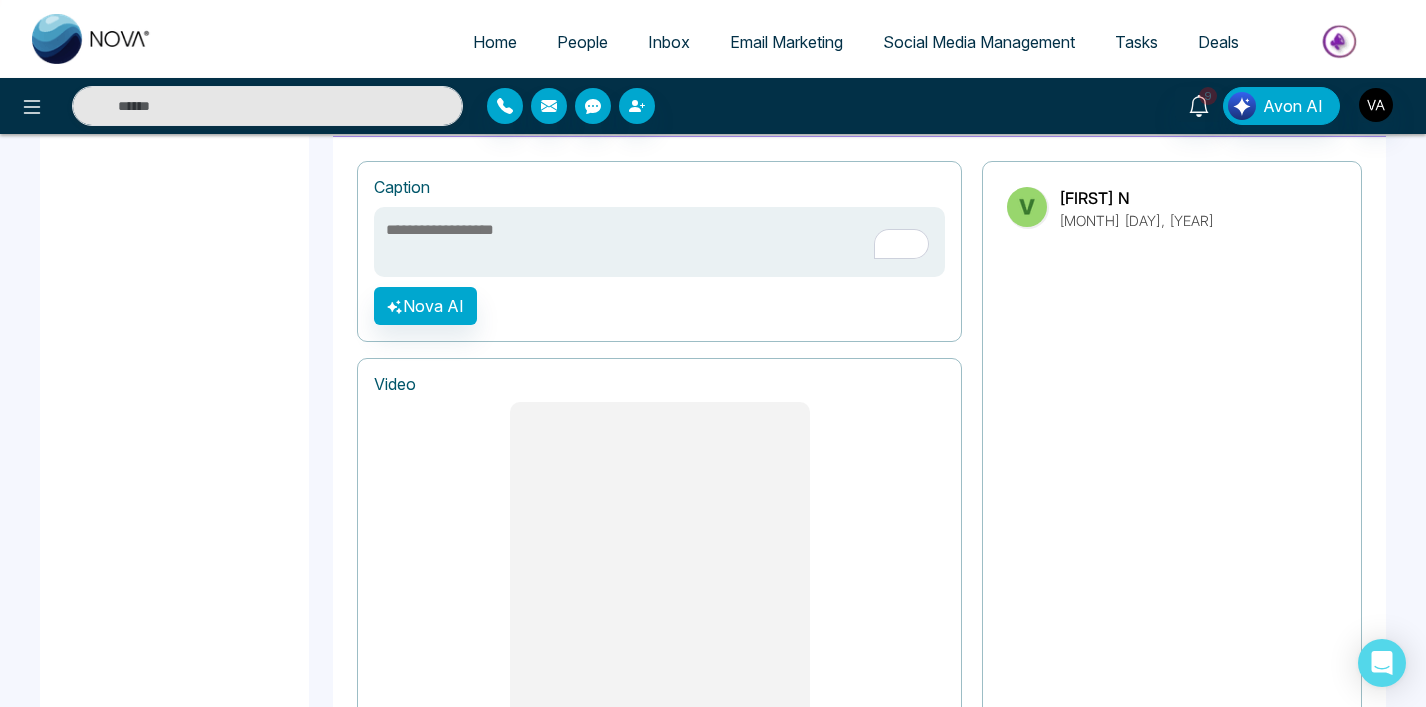 scroll, scrollTop: 1349, scrollLeft: 0, axis: vertical 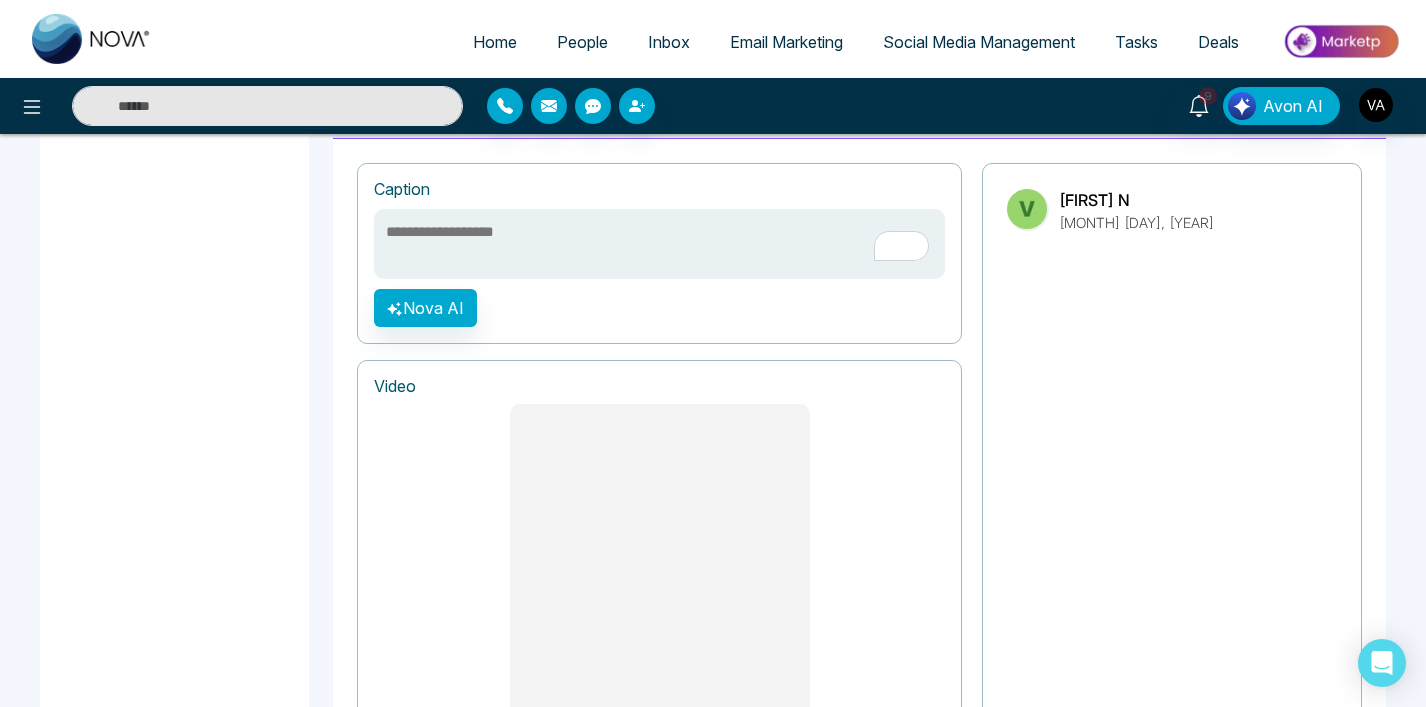 click on "9 Avon AI" at bounding box center (1129, 106) 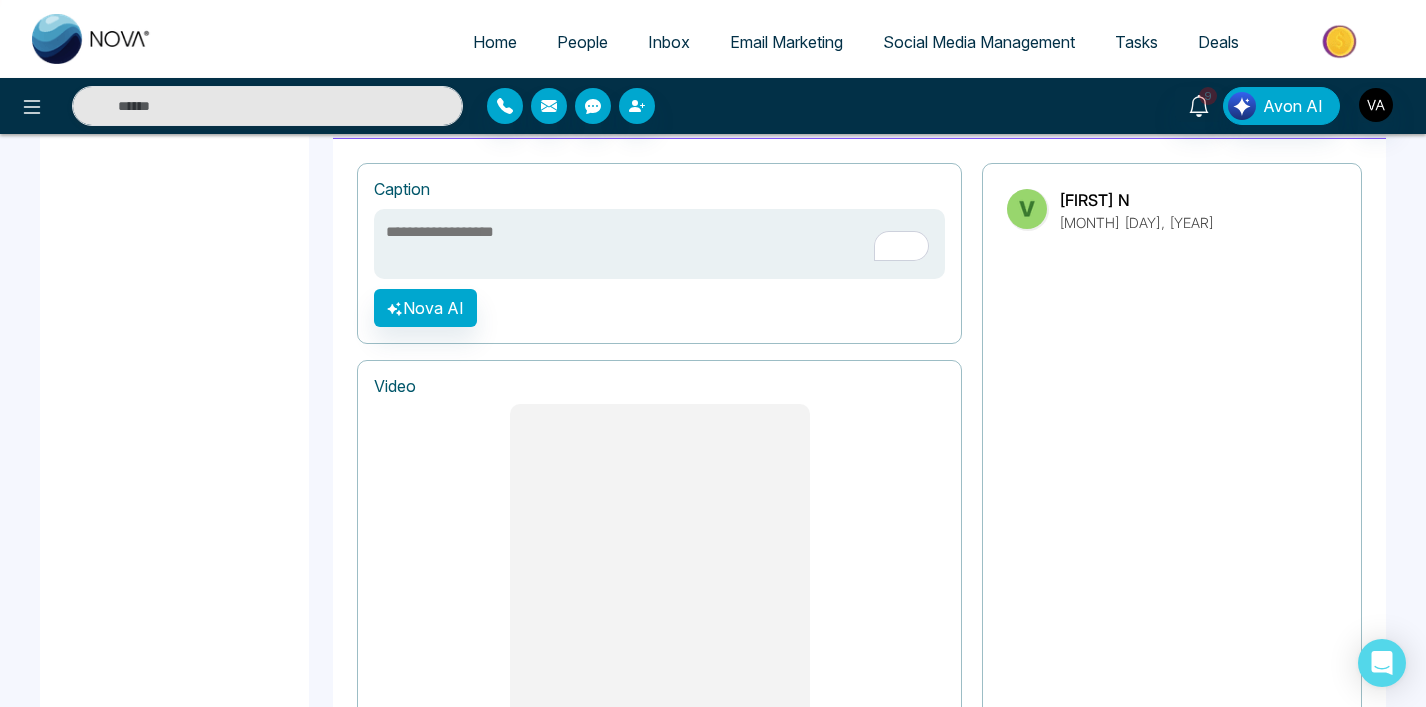 click on "9 Avon AI" at bounding box center [713, 106] 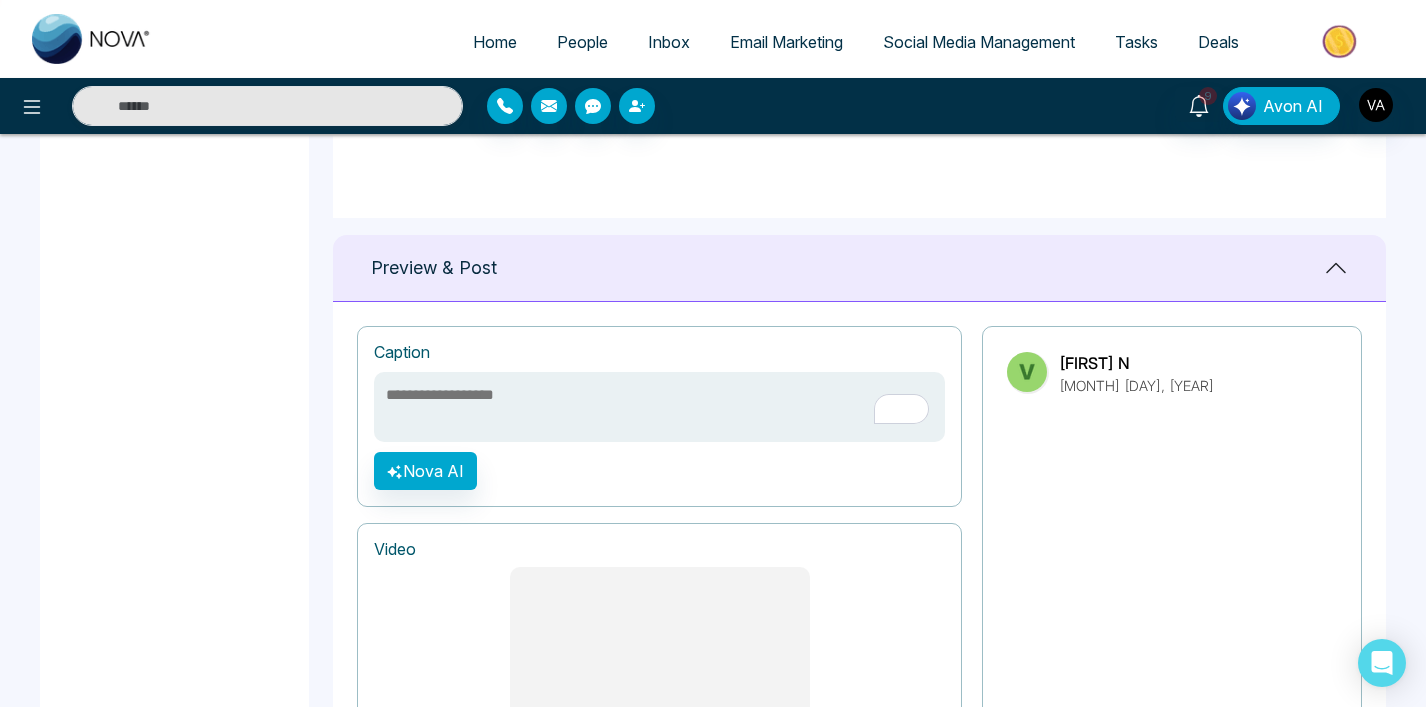 scroll, scrollTop: 1185, scrollLeft: 0, axis: vertical 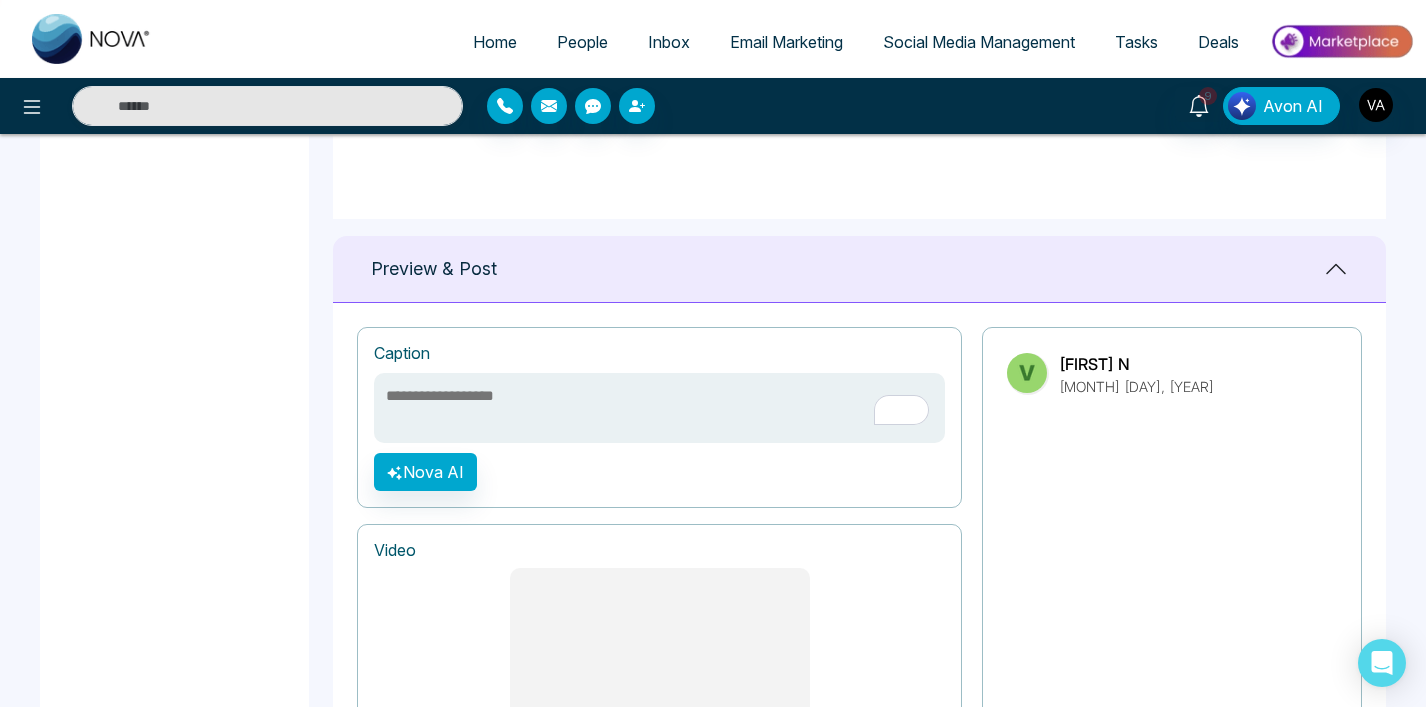 click on "Preview & Post" at bounding box center (859, 269) 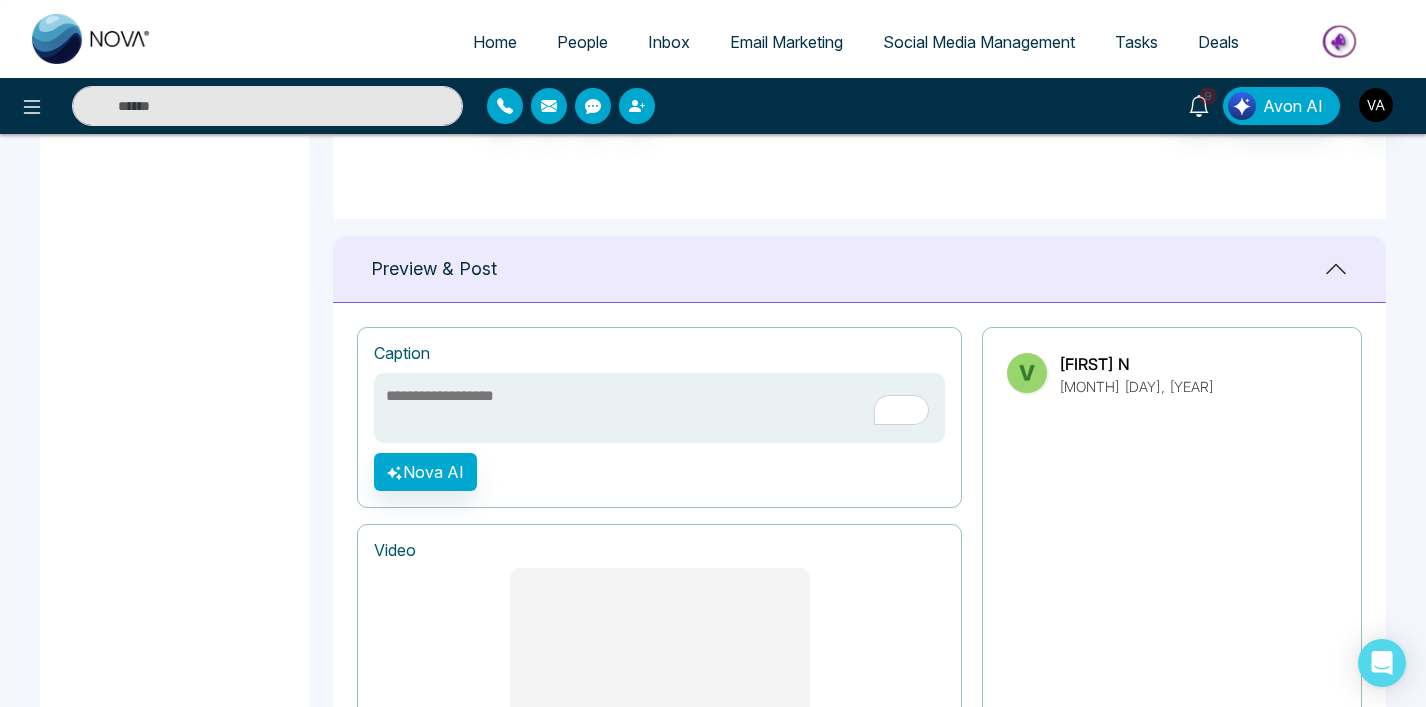 scroll, scrollTop: 624, scrollLeft: 0, axis: vertical 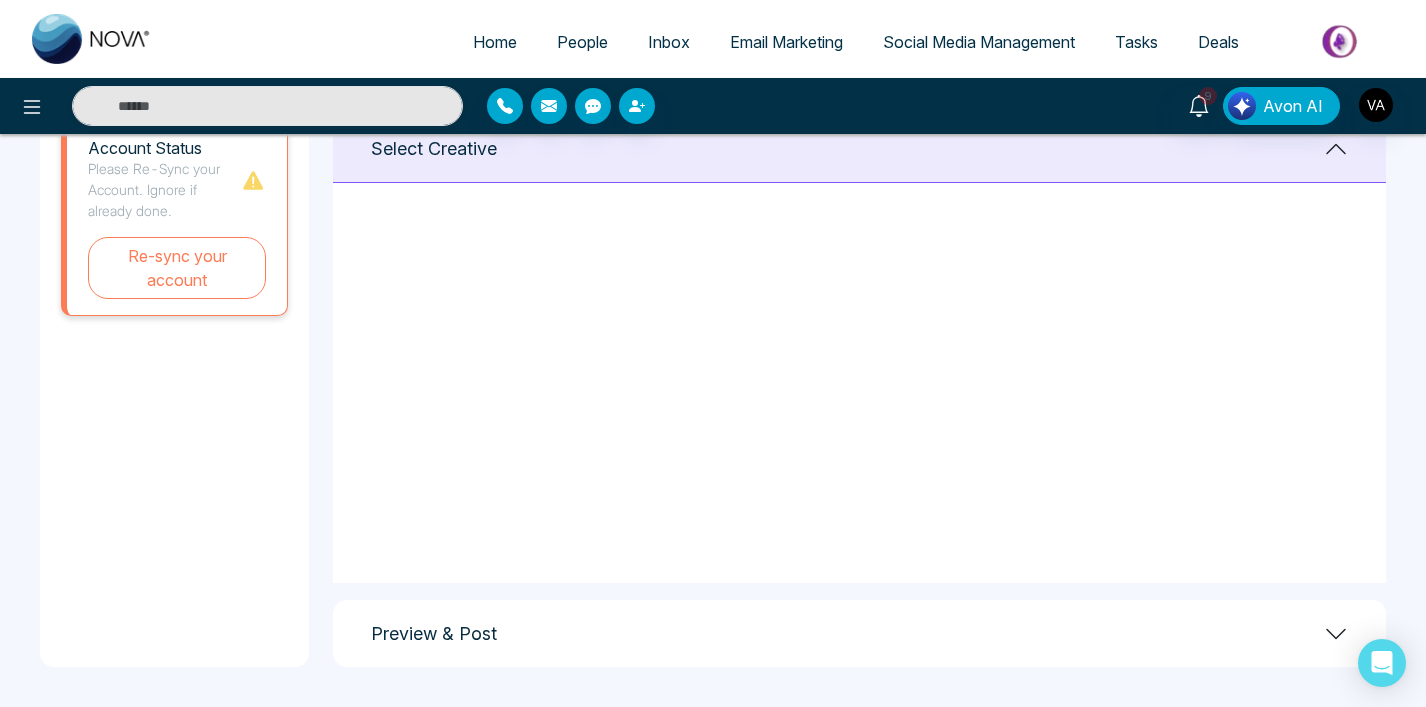 click on "Select Select Select Select Select Select Select" at bounding box center (859, 383) 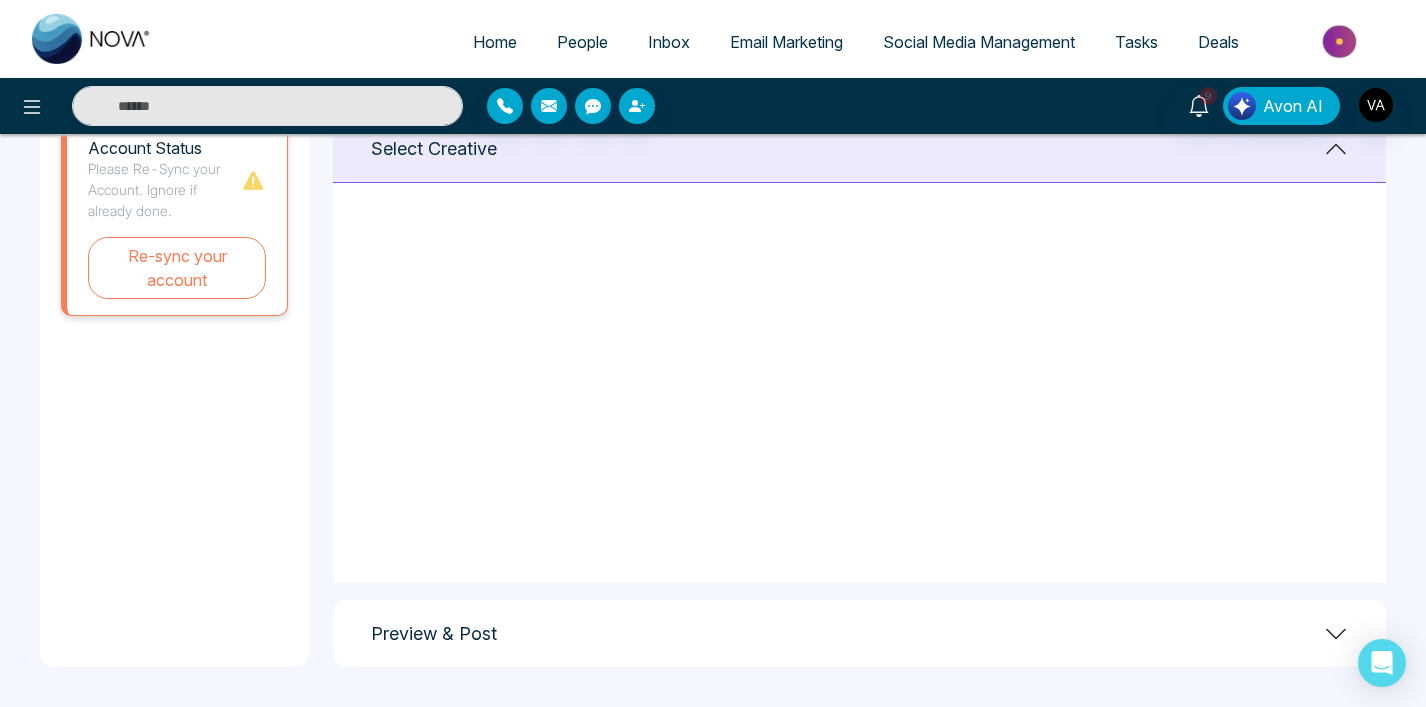 scroll, scrollTop: 0, scrollLeft: 0, axis: both 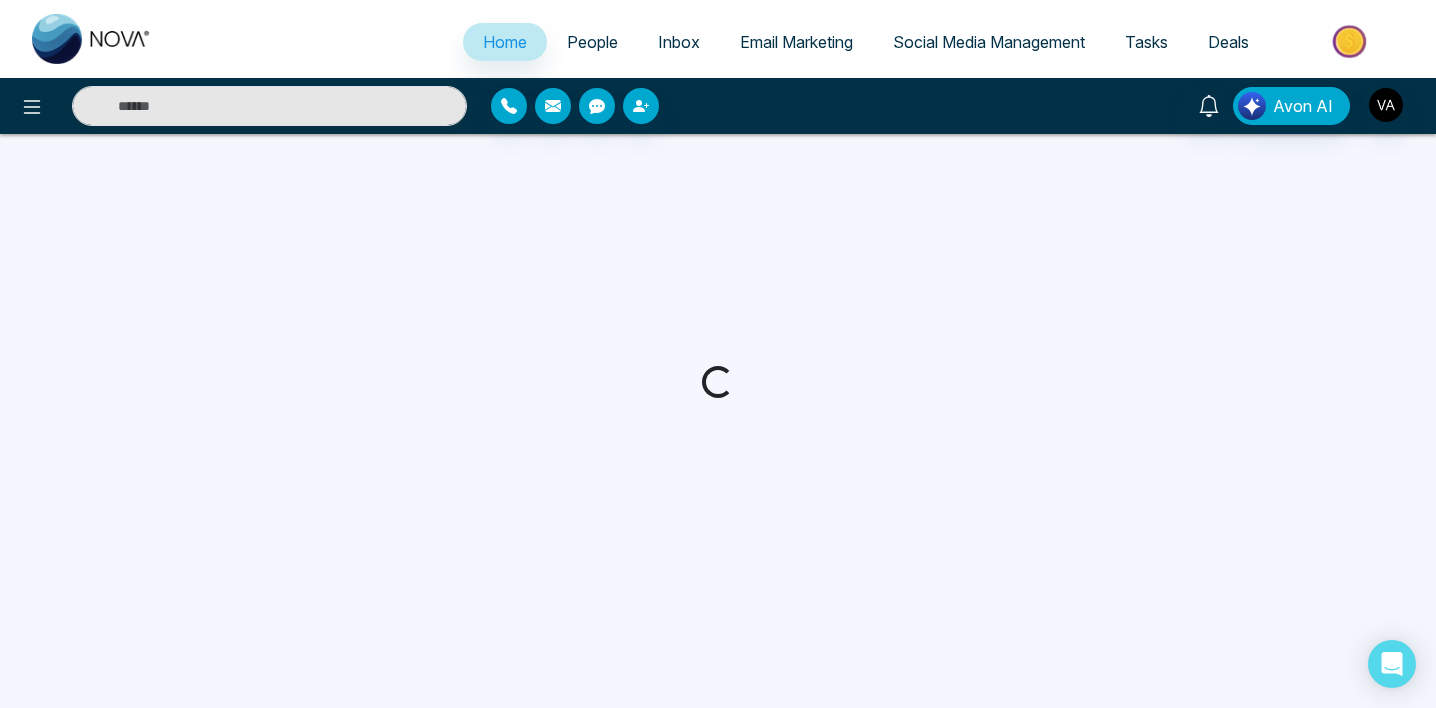 select on "*" 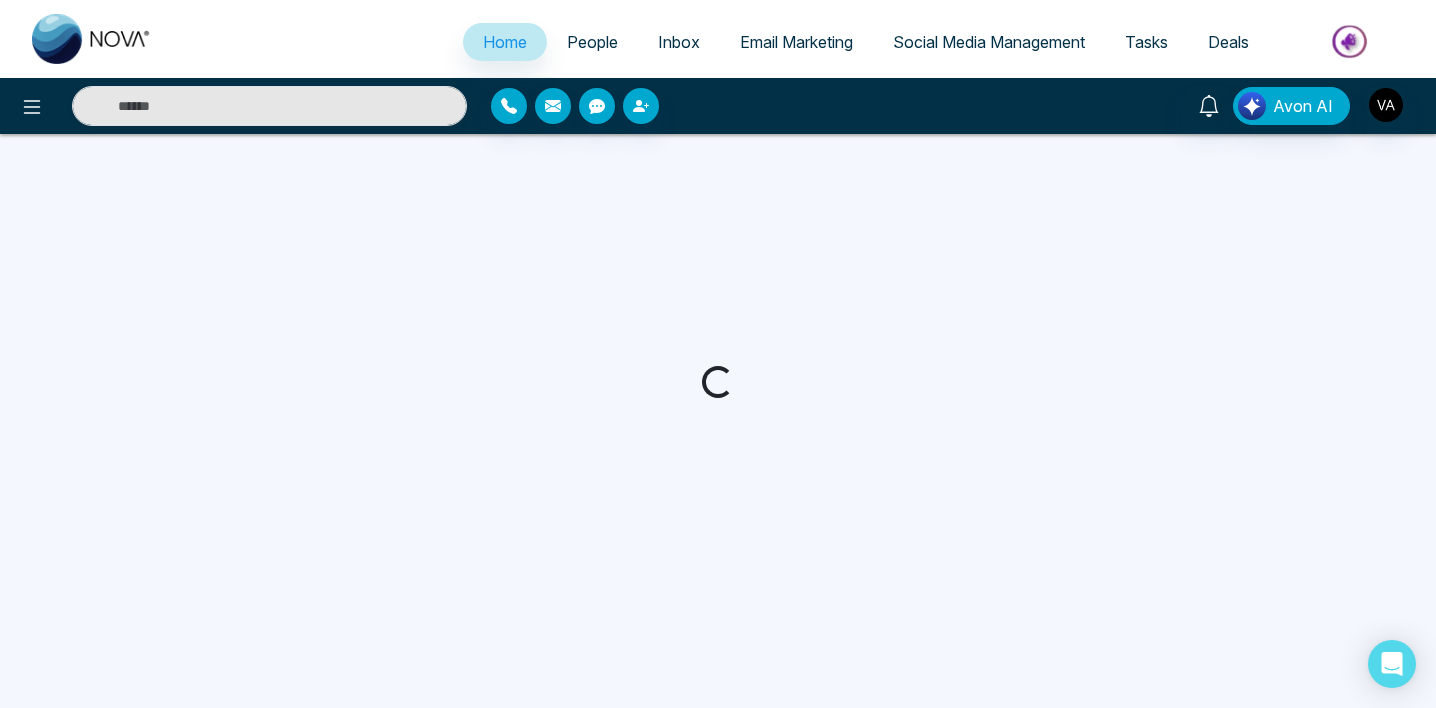 select on "*" 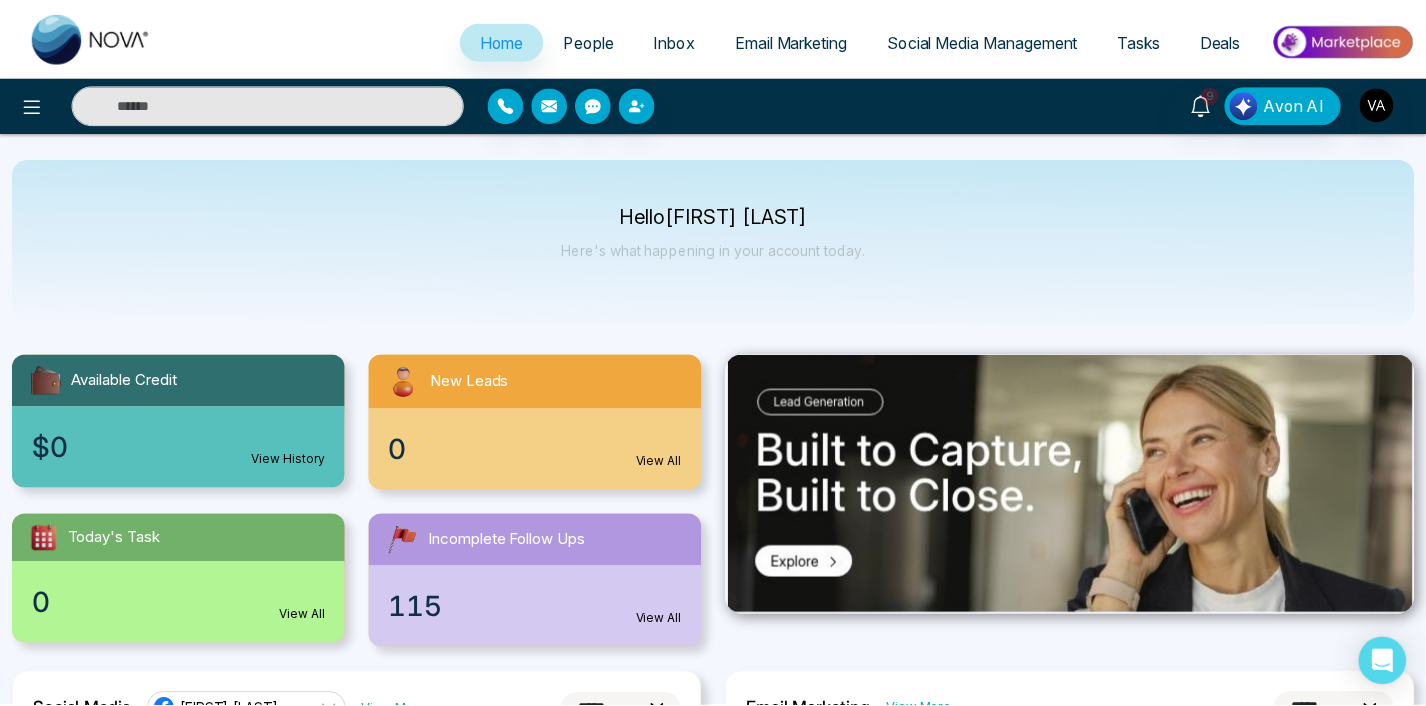 scroll, scrollTop: 0, scrollLeft: 0, axis: both 